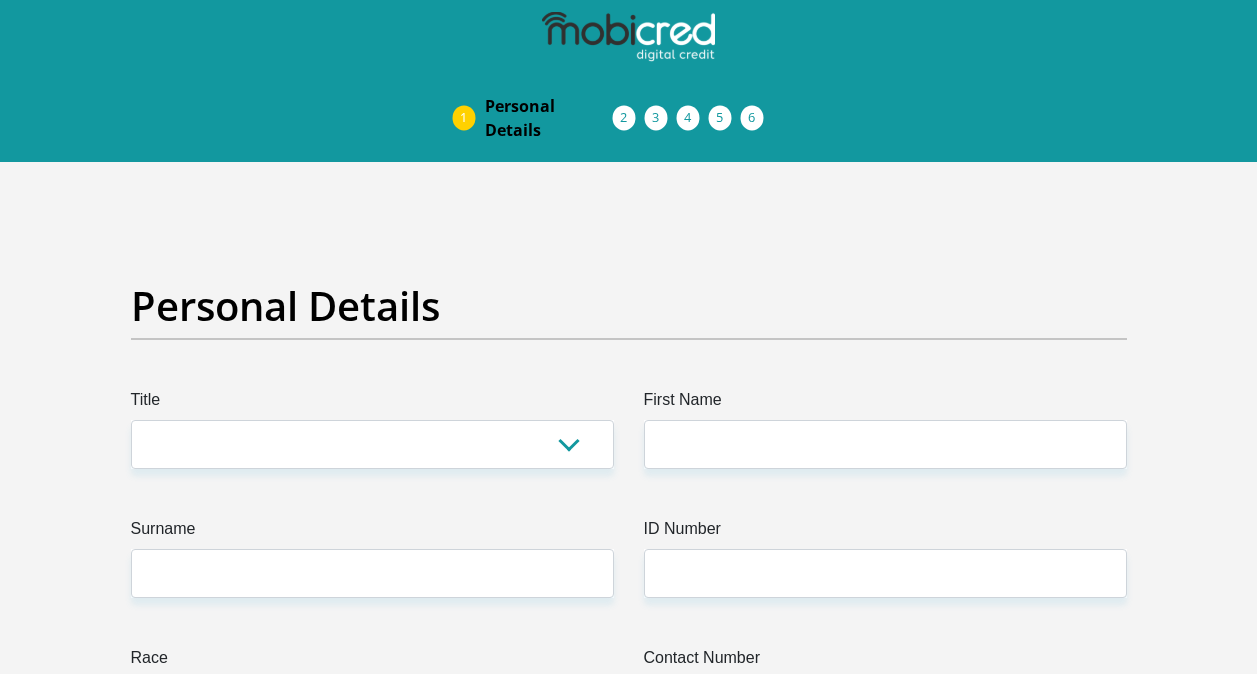 scroll, scrollTop: 0, scrollLeft: 0, axis: both 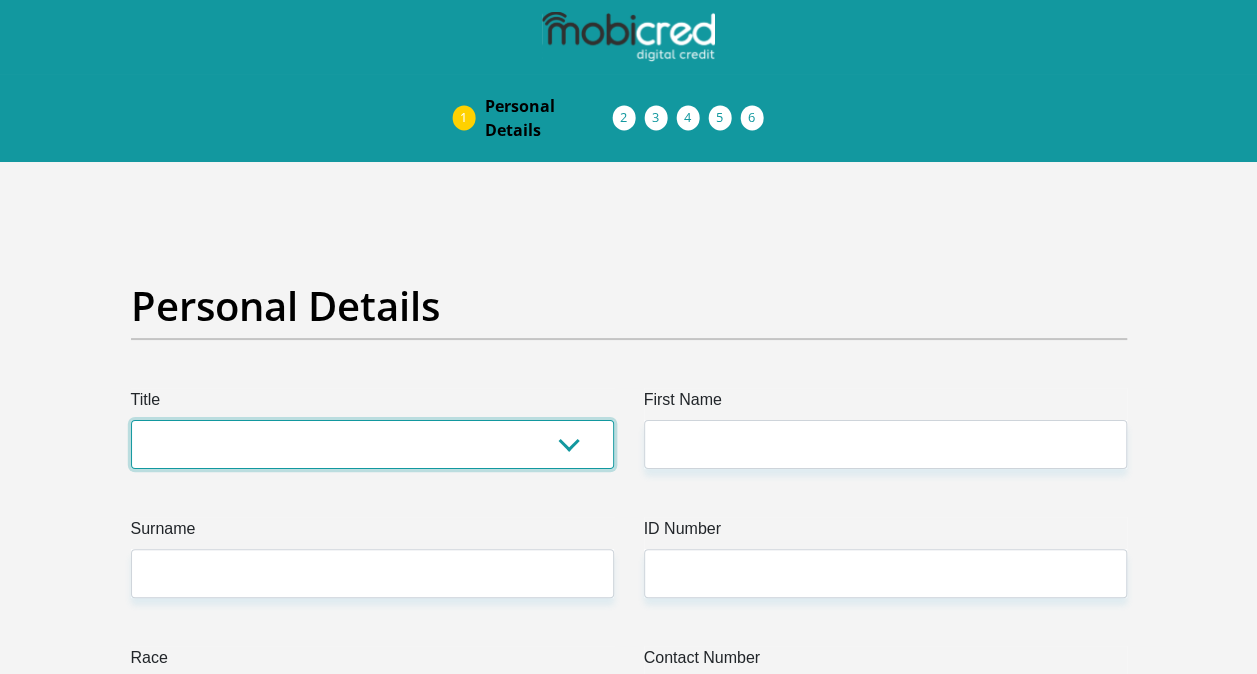 click on "Mr
Ms
Mrs
Dr
Other" at bounding box center (372, 444) 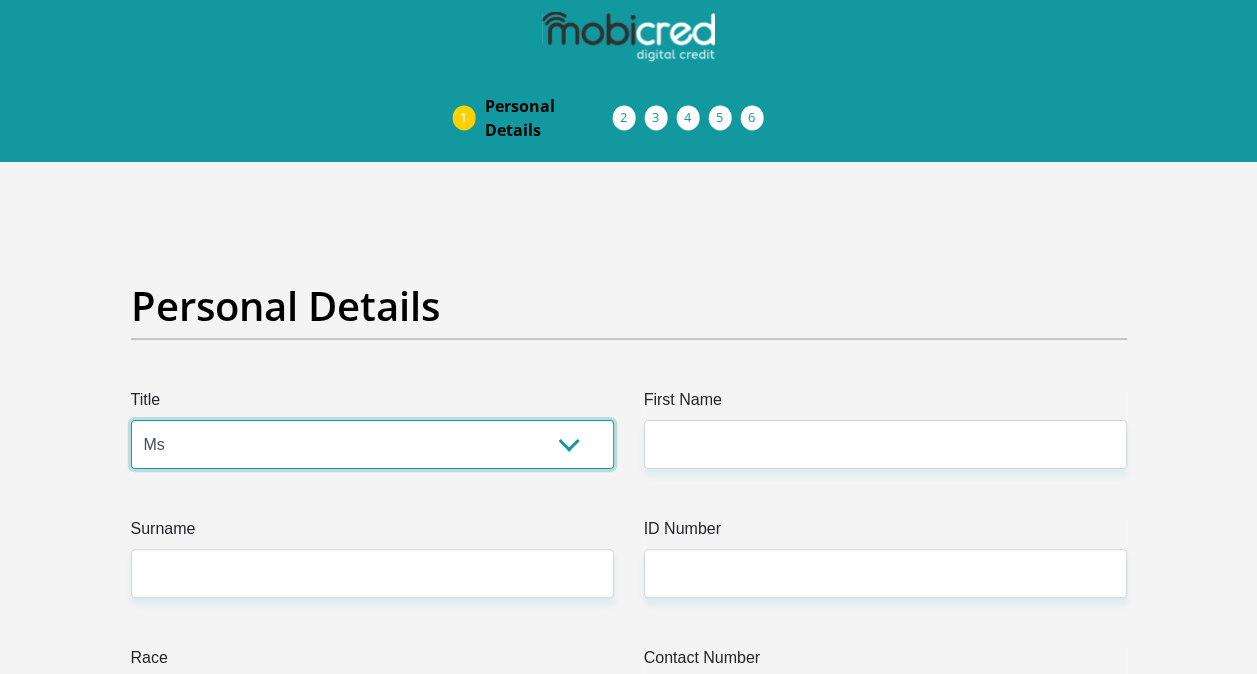click on "Mr
Ms
Mrs
Dr
Other" at bounding box center (372, 444) 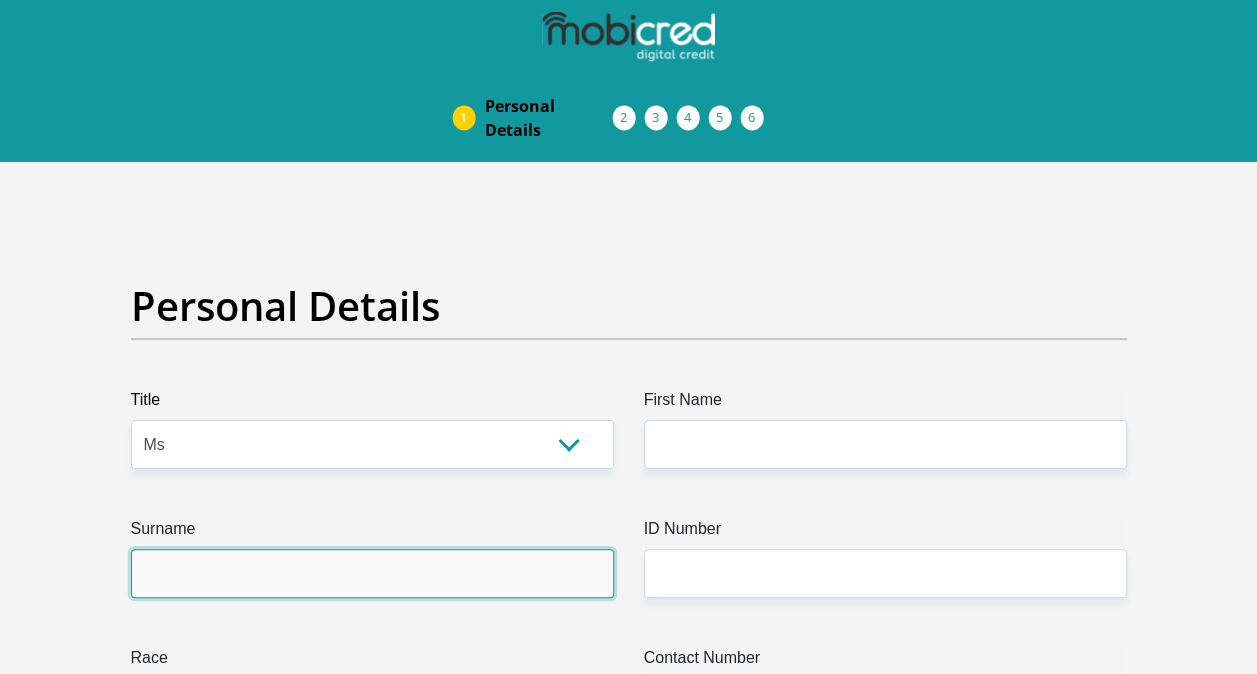 click on "Surname" at bounding box center (372, 573) 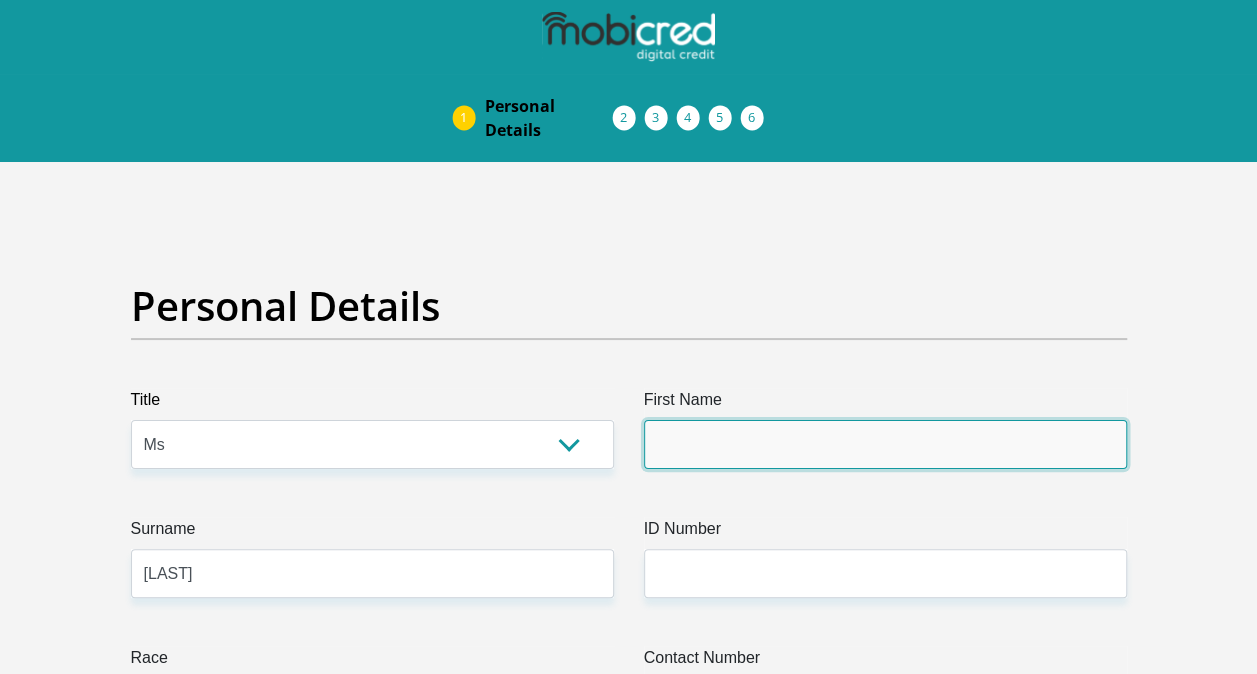 type on "Zintle" 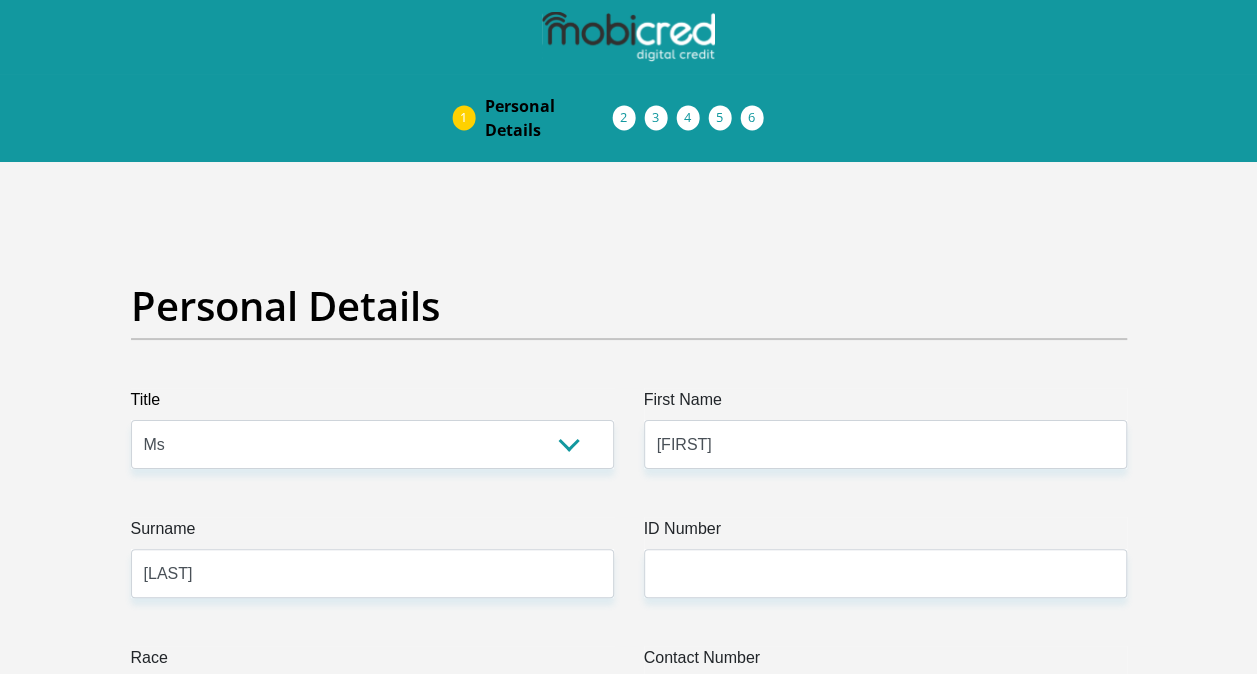 type on "0784362223" 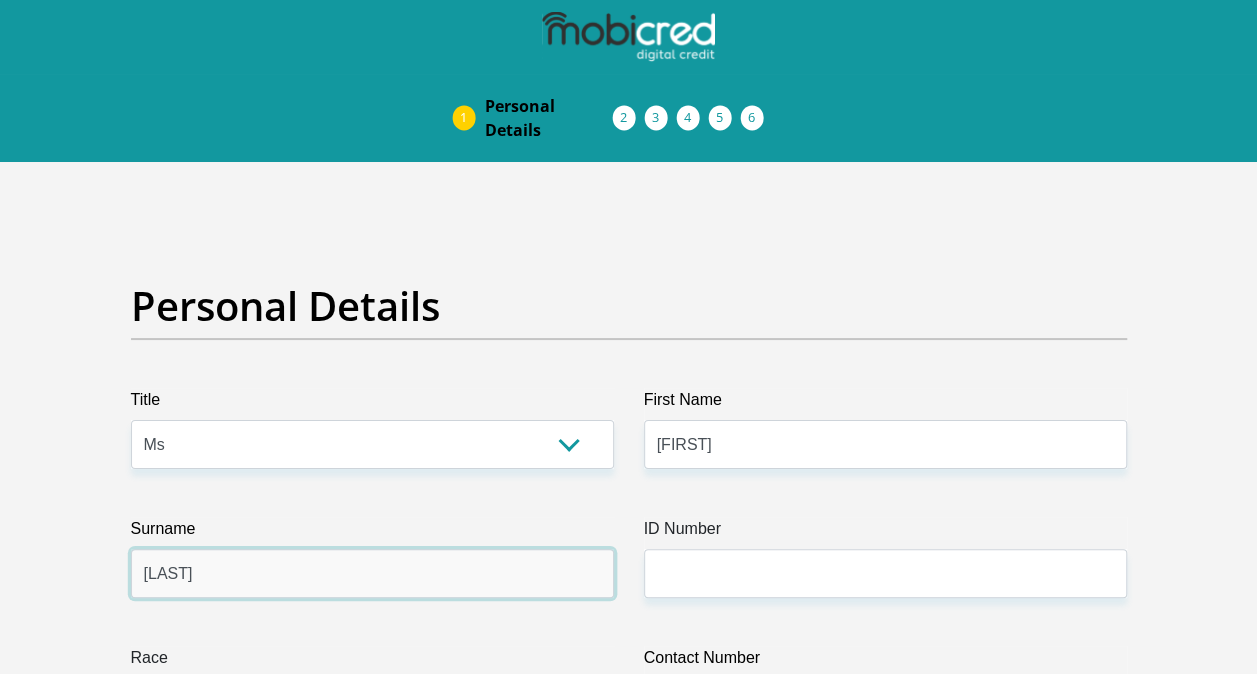 type on "CAPITEC BANK LIMITED" 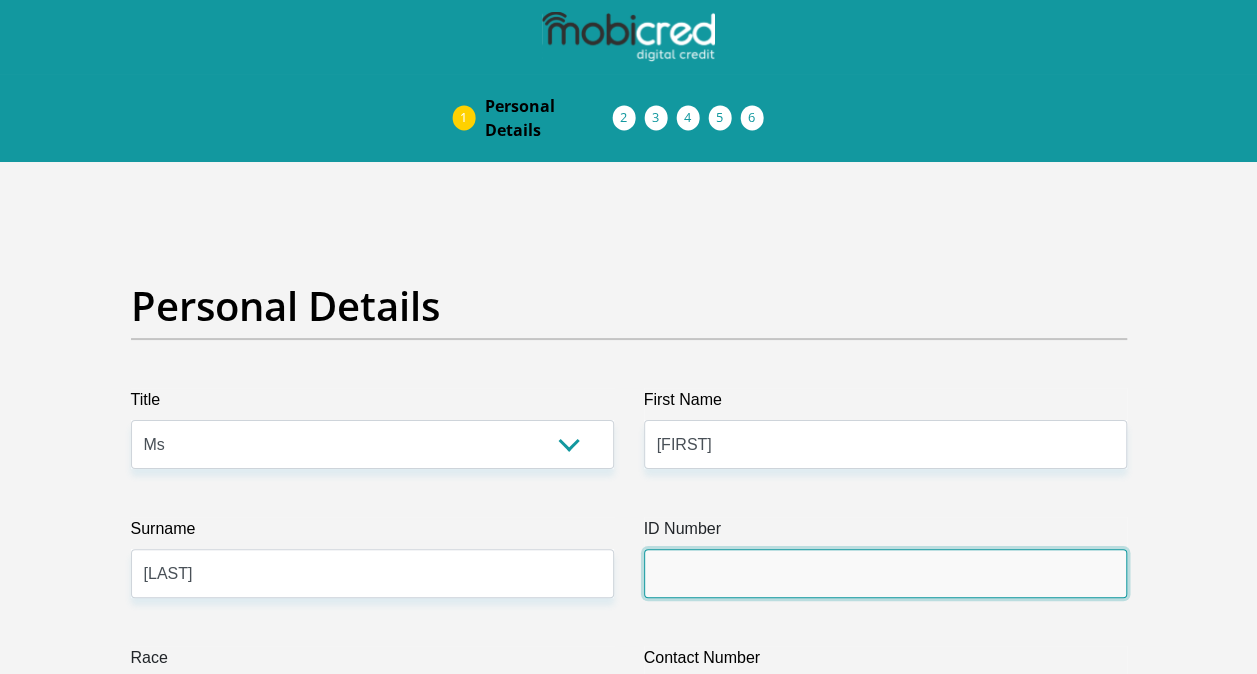 click on "ID Number" at bounding box center (885, 573) 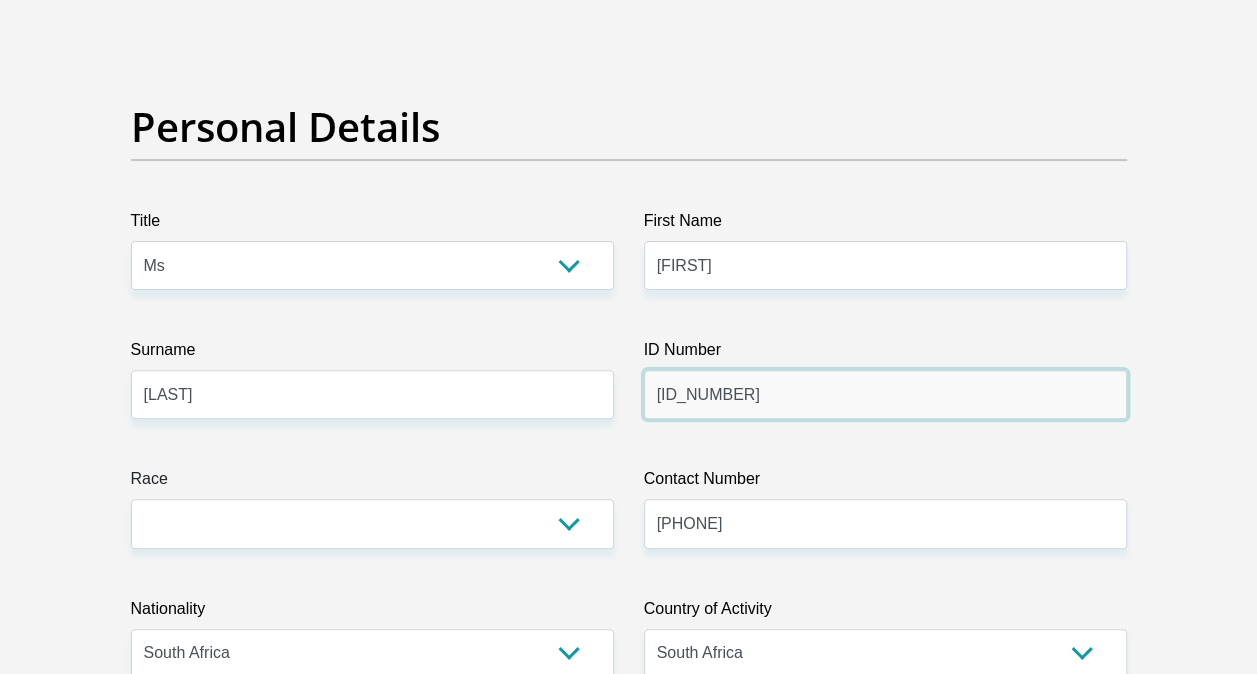 scroll, scrollTop: 180, scrollLeft: 0, axis: vertical 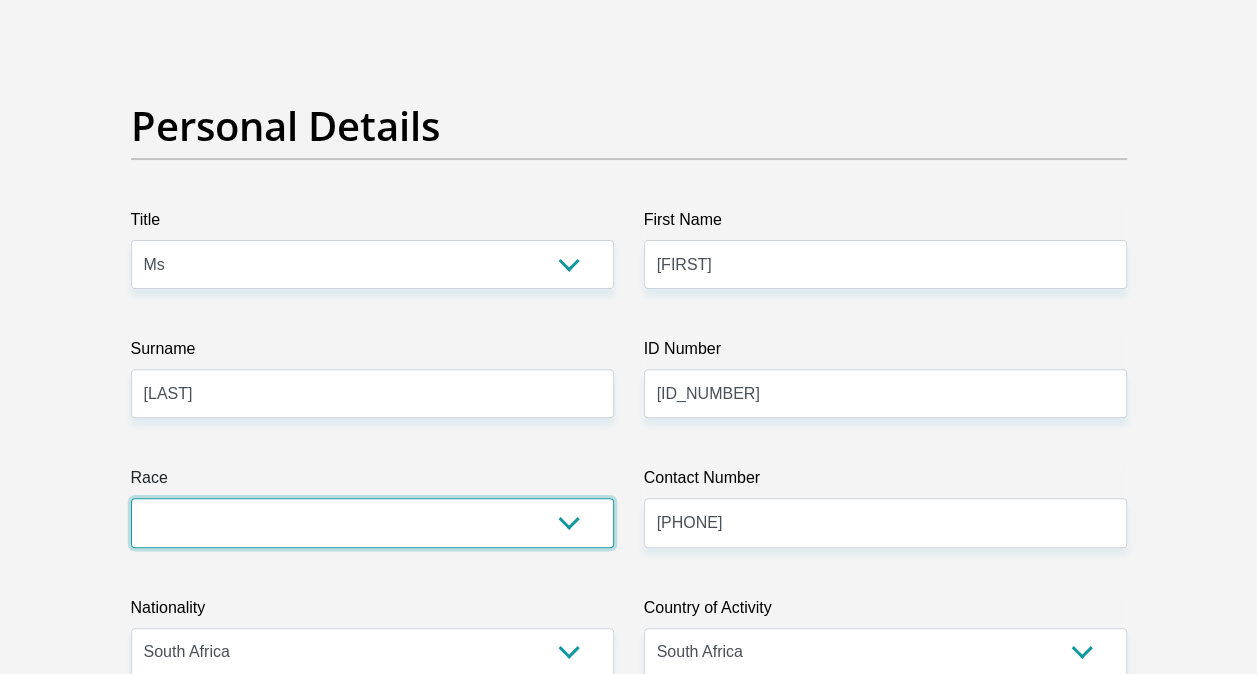 click on "Black
Coloured
Indian
White
Other" at bounding box center [372, 522] 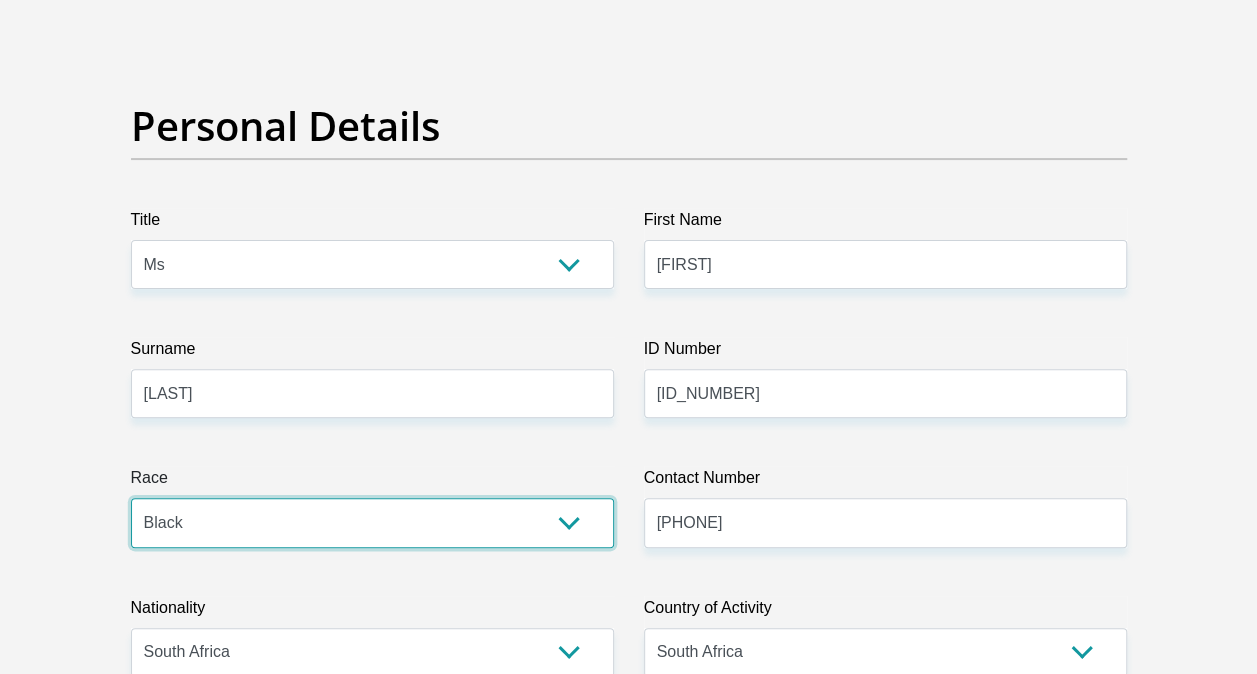 click on "Black
Coloured
Indian
White
Other" at bounding box center (372, 522) 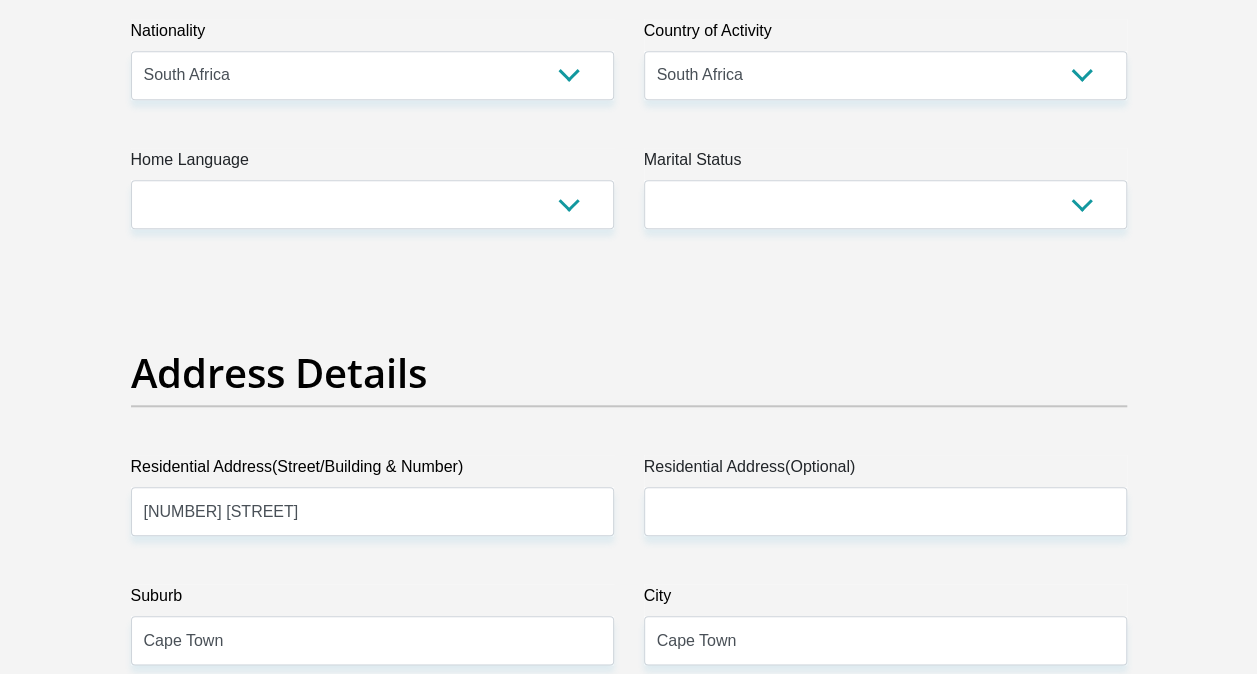 scroll, scrollTop: 764, scrollLeft: 0, axis: vertical 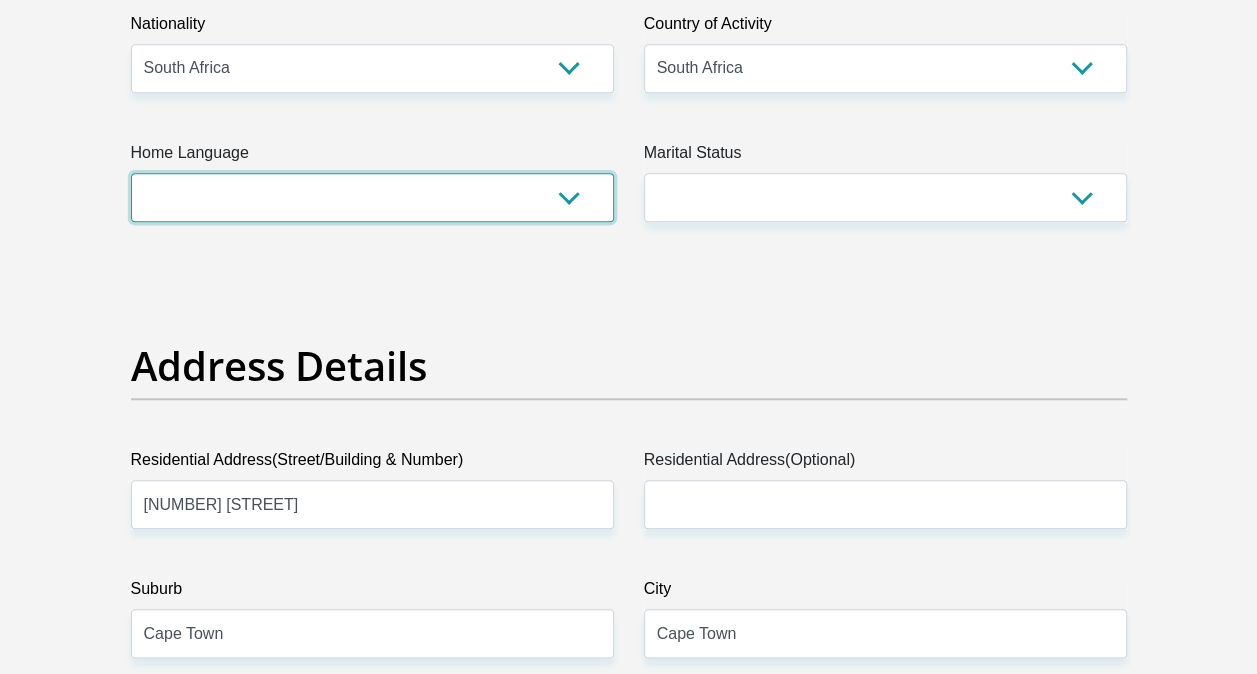 click on "Afrikaans
English
Sepedi
South Ndebele
Southern Sotho
Swati
Tsonga
Tswana
Venda
Xhosa
Zulu
Other" at bounding box center [372, 197] 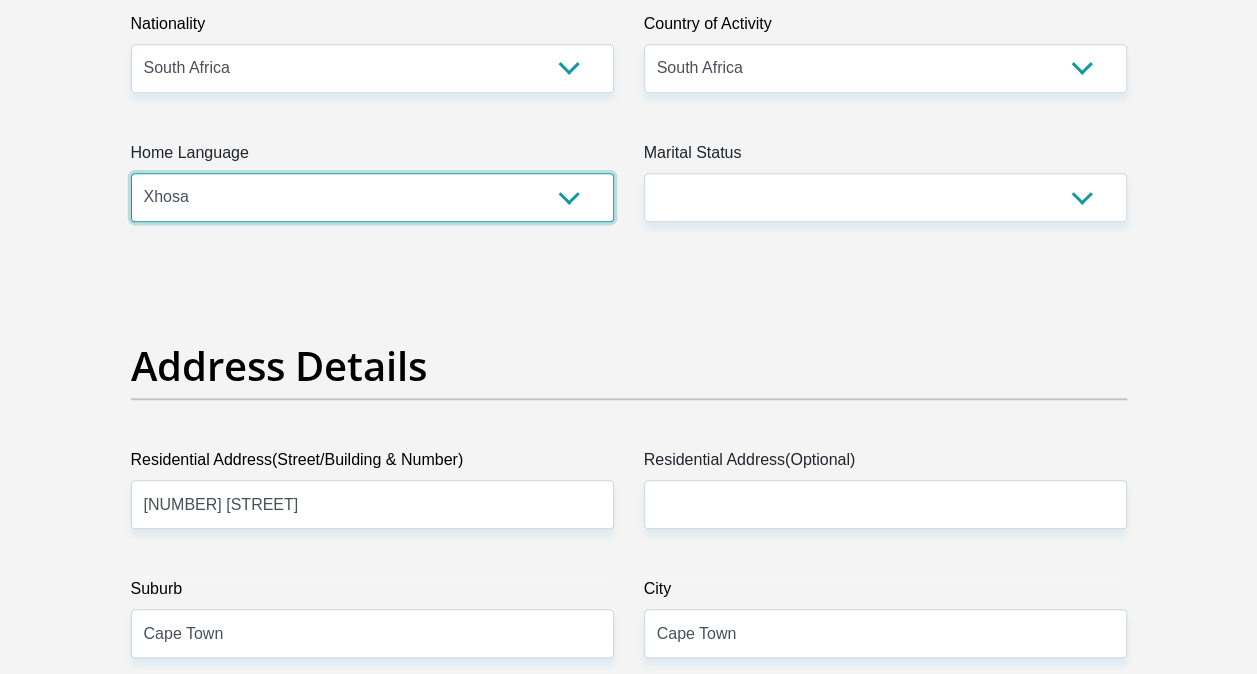 click on "Afrikaans
English
Sepedi
South Ndebele
Southern Sotho
Swati
Tsonga
Tswana
Venda
Xhosa
Zulu
Other" at bounding box center [372, 197] 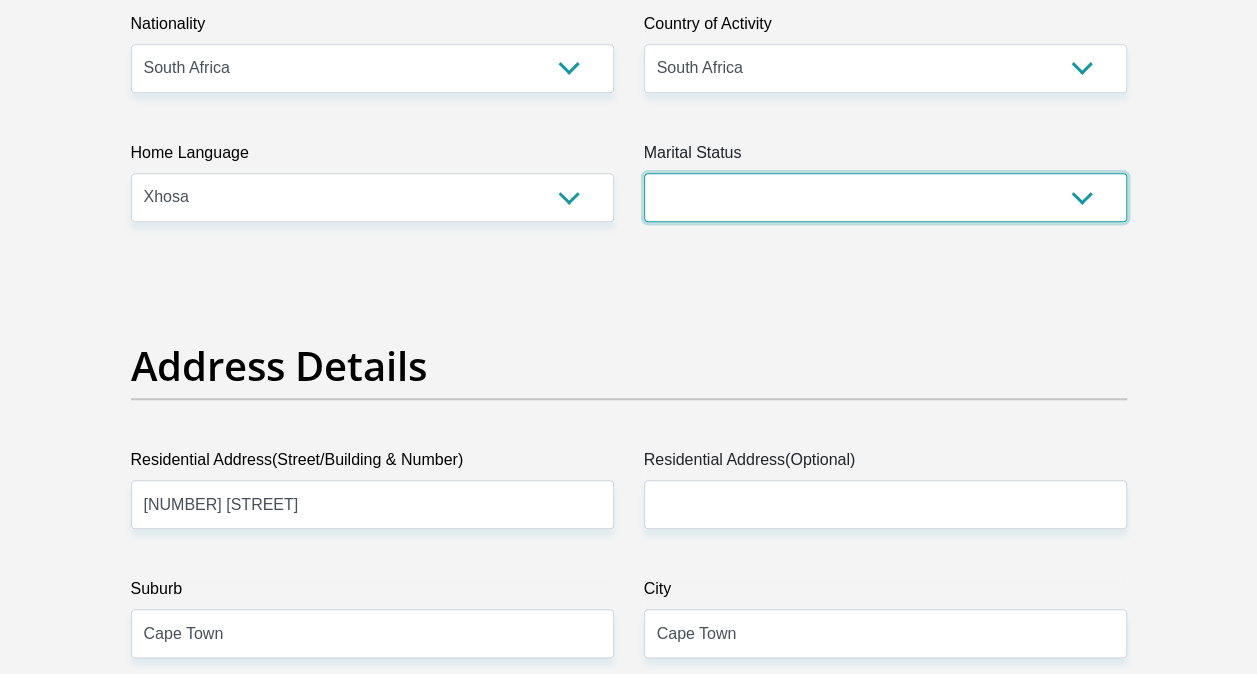 click on "Married ANC
Single
Divorced
Widowed
Married COP or Customary Law" at bounding box center [885, 197] 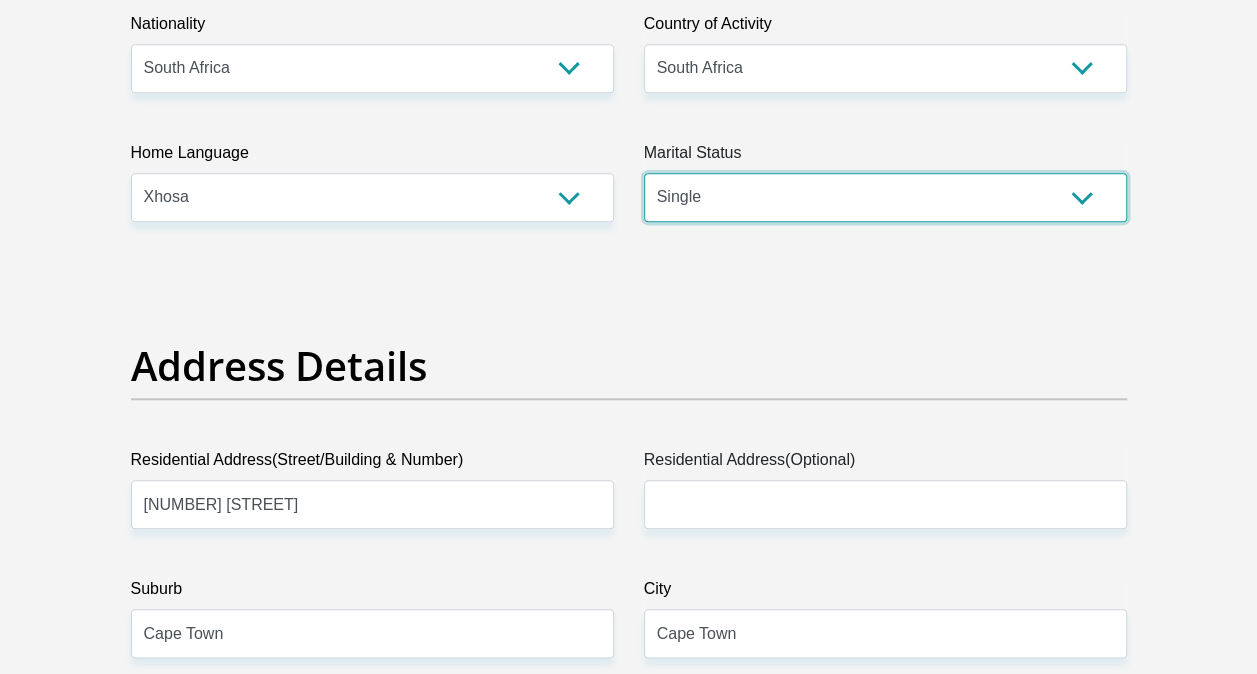 click on "Married ANC
Single
Divorced
Widowed
Married COP or Customary Law" at bounding box center (885, 197) 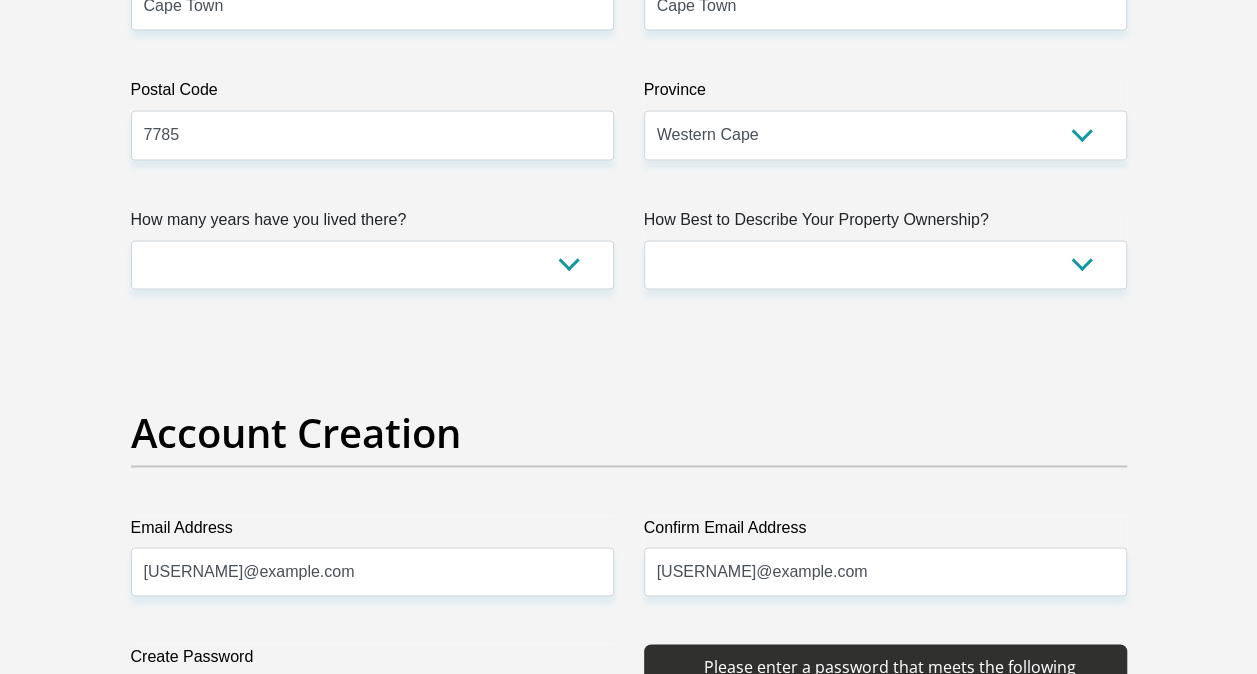 scroll, scrollTop: 1390, scrollLeft: 0, axis: vertical 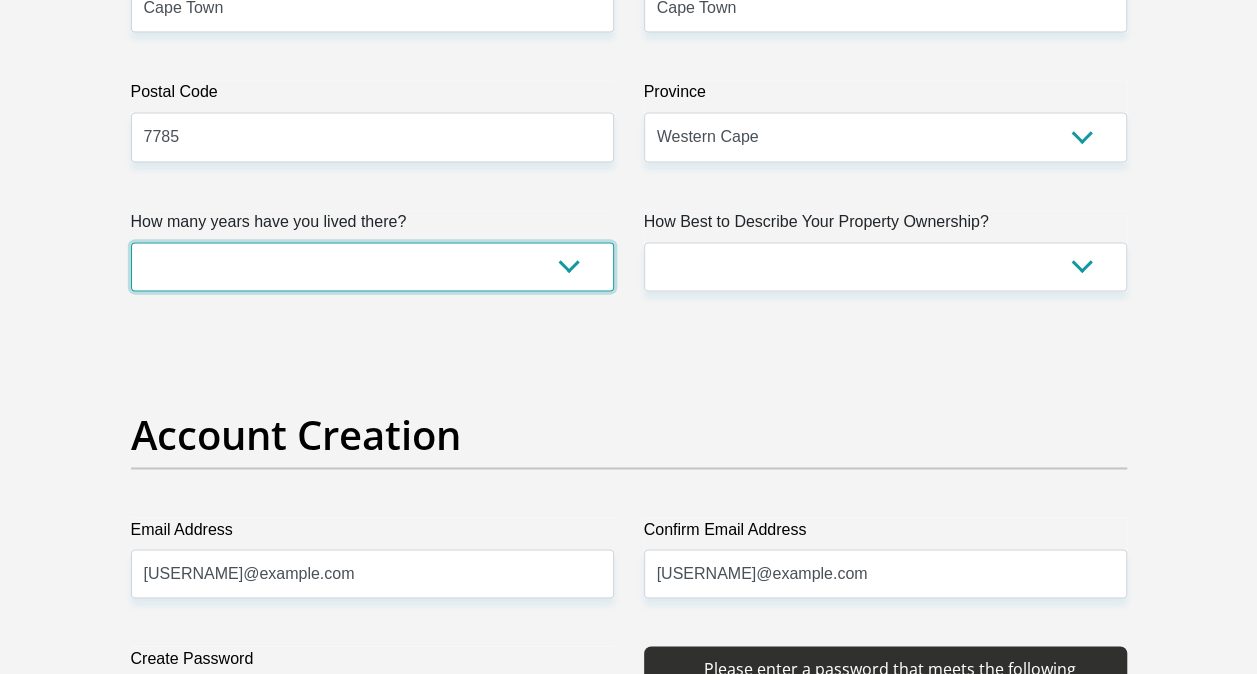 click on "less than 1 year
1-3 years
3-5 years
5+ years" at bounding box center [372, 266] 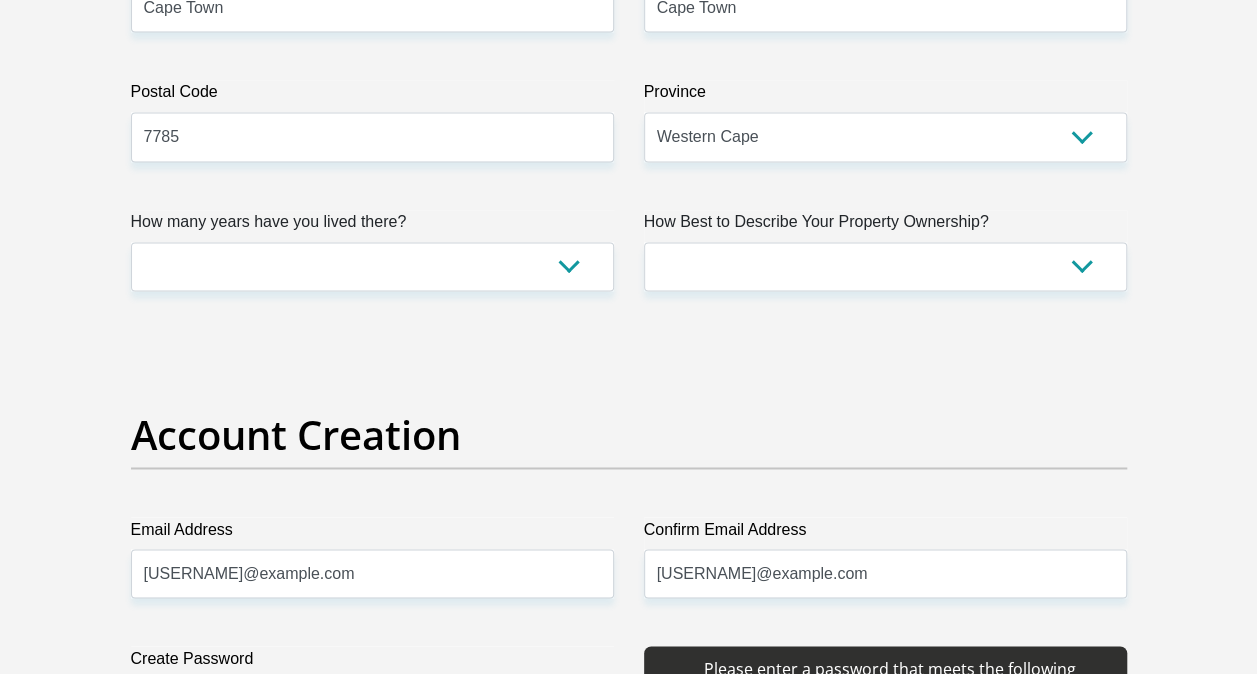 click on "Account Creation" at bounding box center [629, 435] 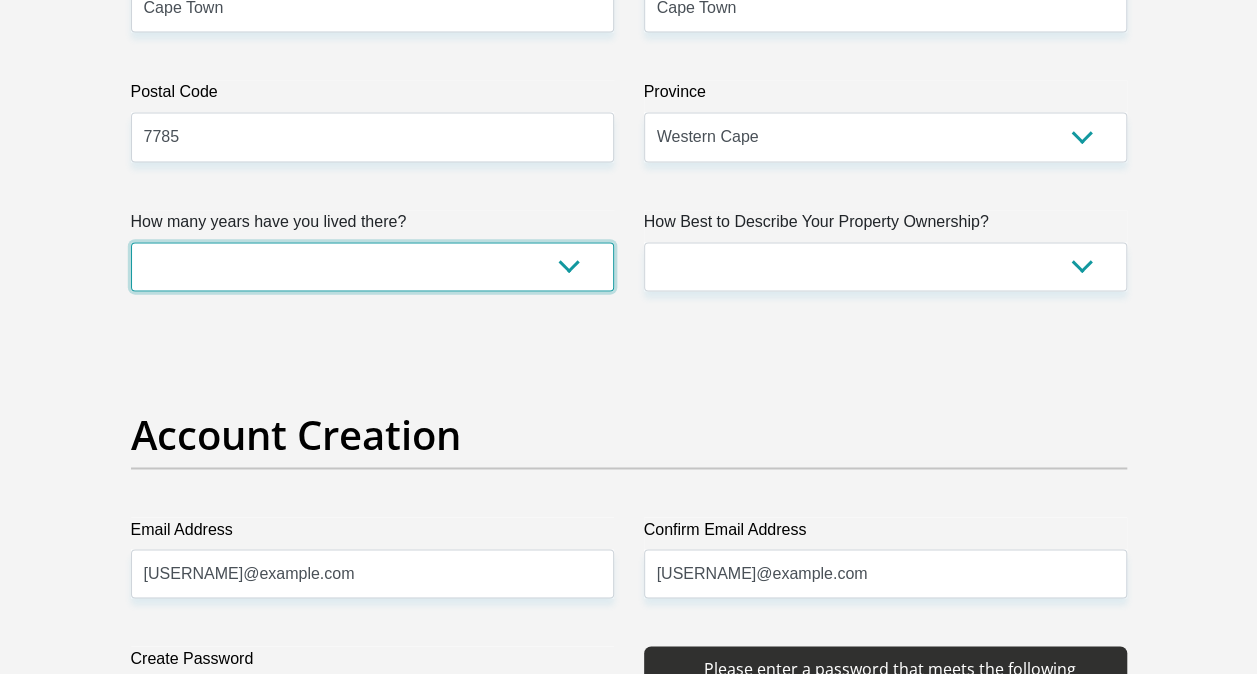 click on "less than 1 year
1-3 years
3-5 years
5+ years" at bounding box center [372, 266] 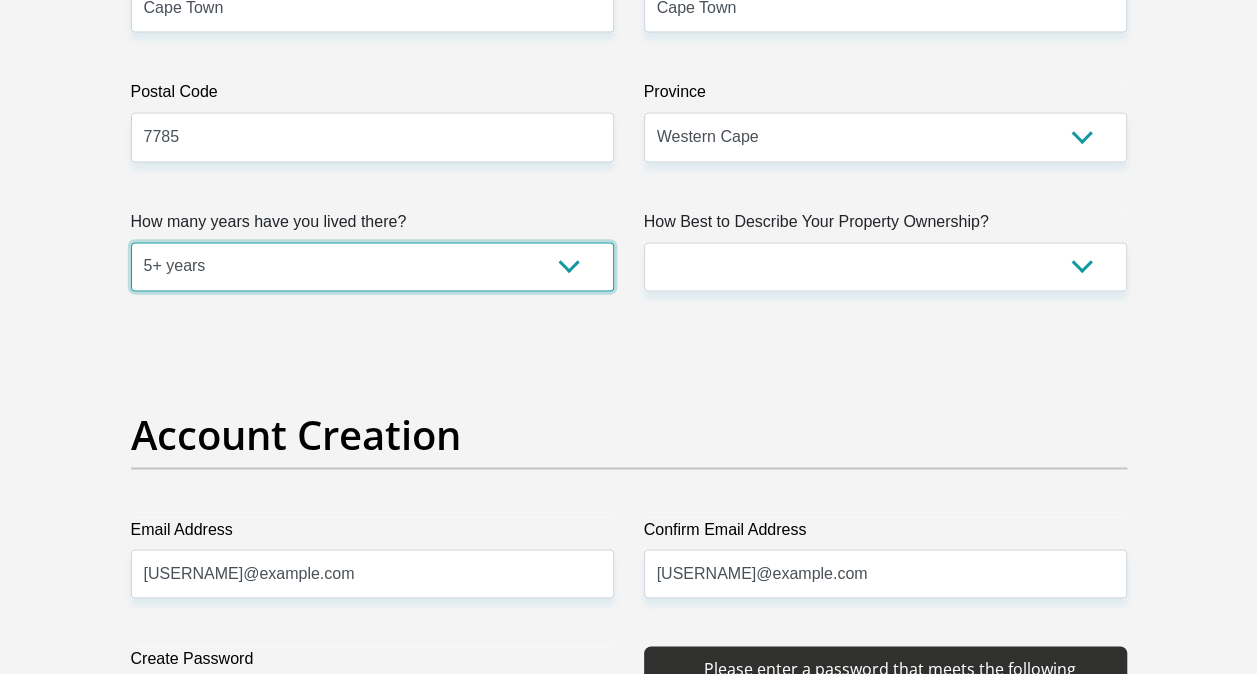 click on "less than 1 year
1-3 years
3-5 years
5+ years" at bounding box center (372, 266) 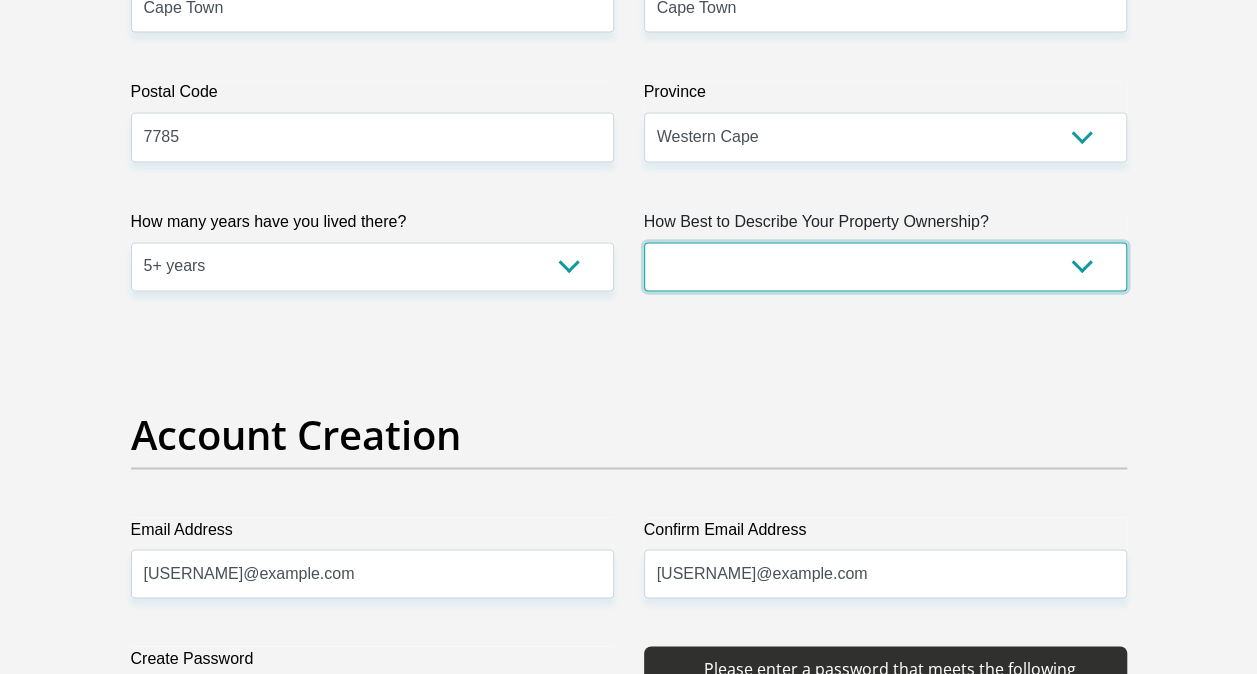 click on "Owned
Rented
Family Owned
Company Dwelling" at bounding box center [885, 266] 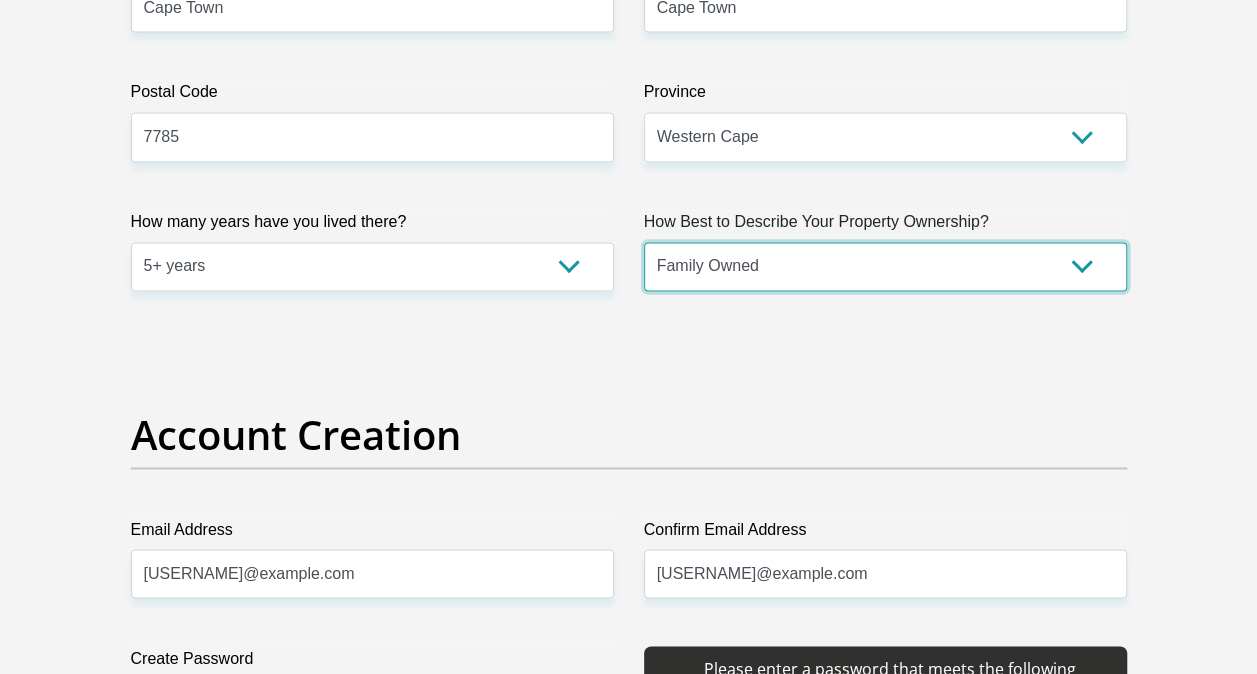 click on "Owned
Rented
Family Owned
Company Dwelling" at bounding box center [885, 266] 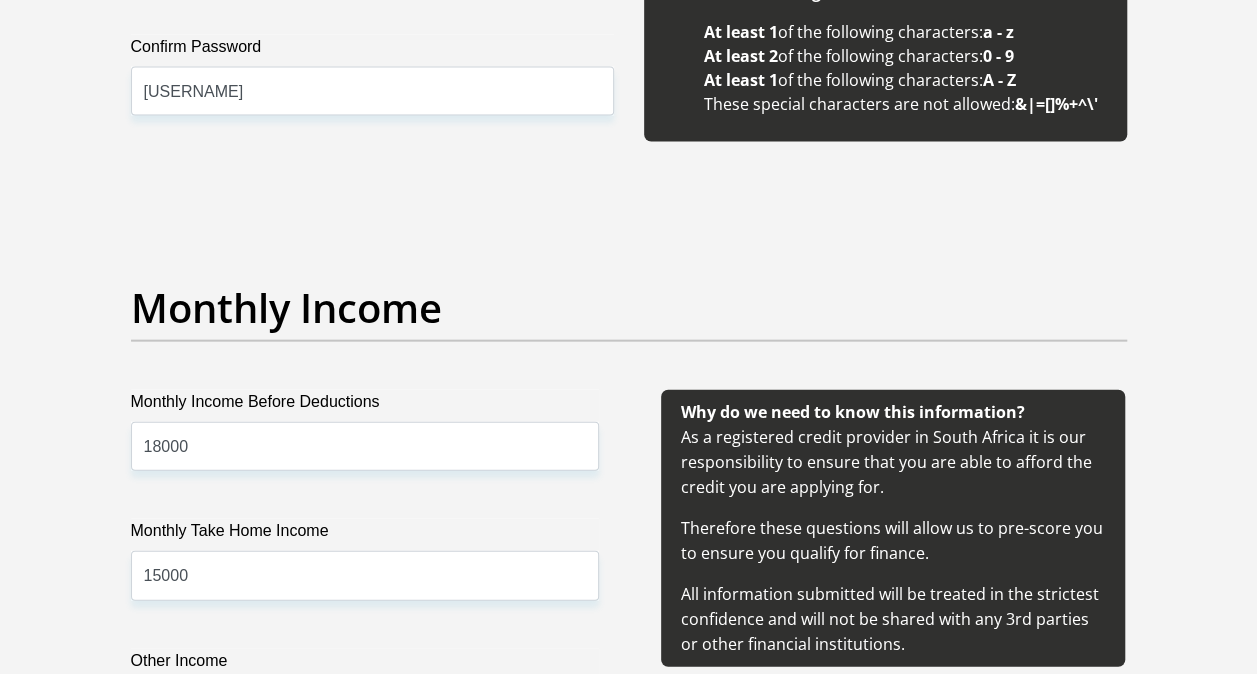 scroll, scrollTop: 2138, scrollLeft: 0, axis: vertical 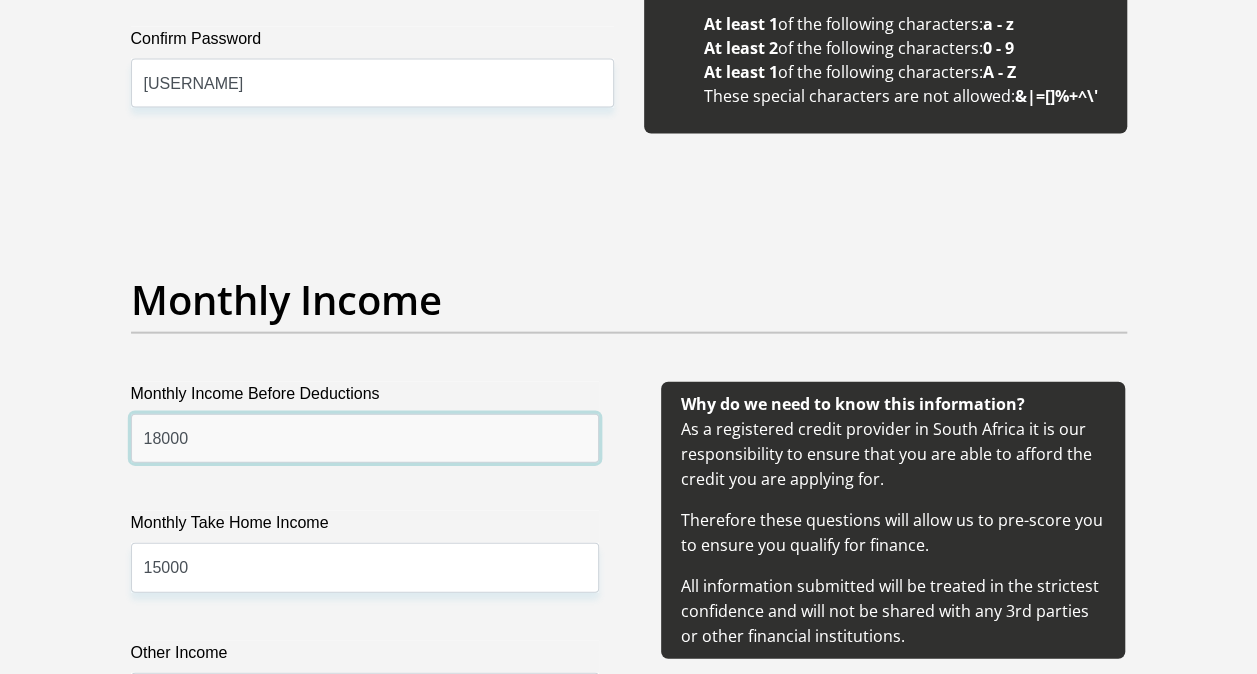 click on "18000" at bounding box center [365, 438] 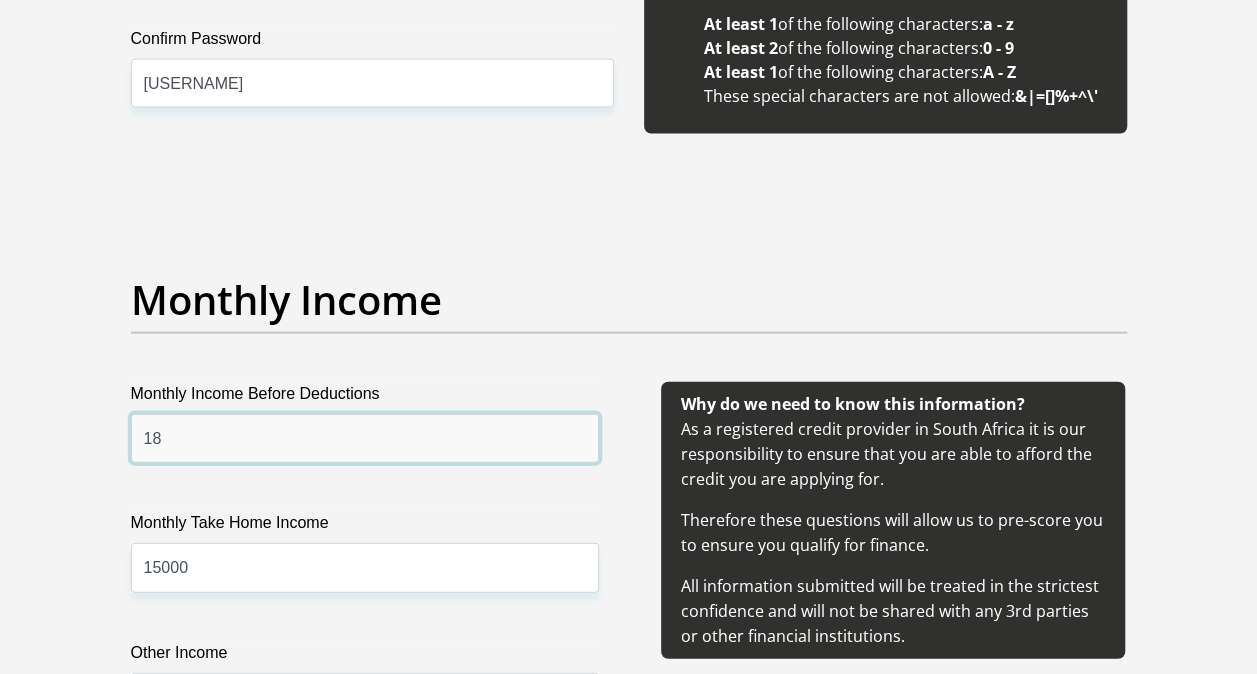 type on "1" 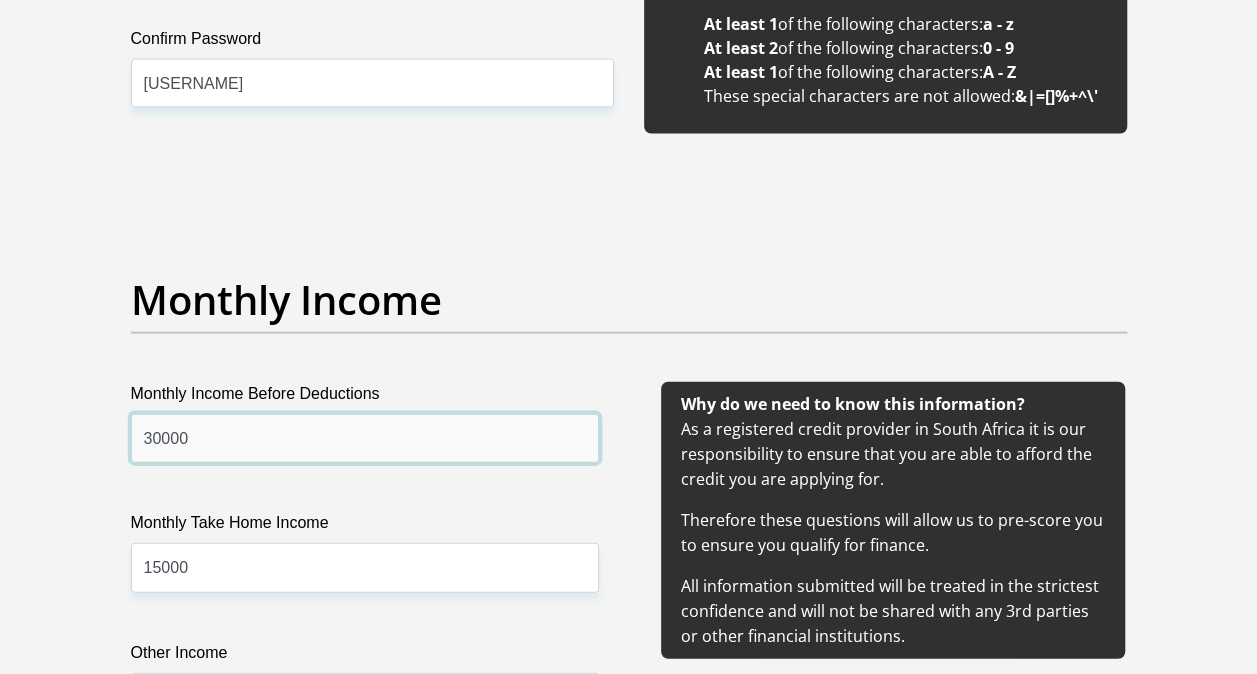 type on "30000" 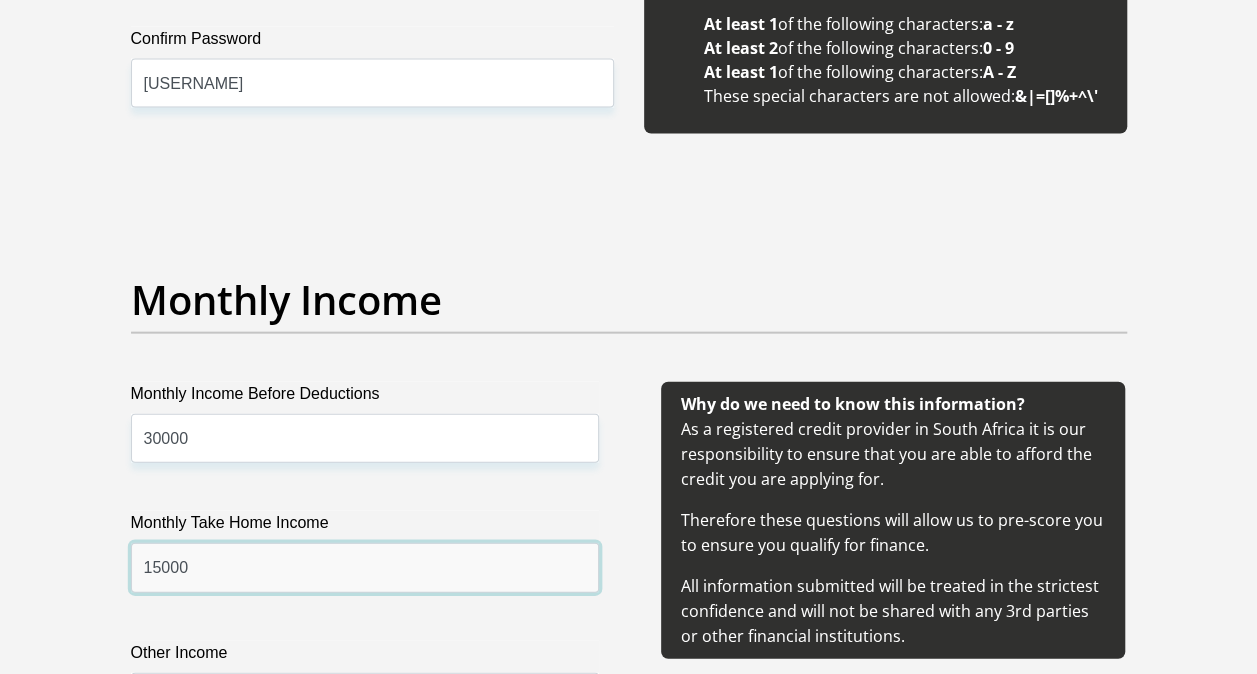 click on "15000" at bounding box center (365, 567) 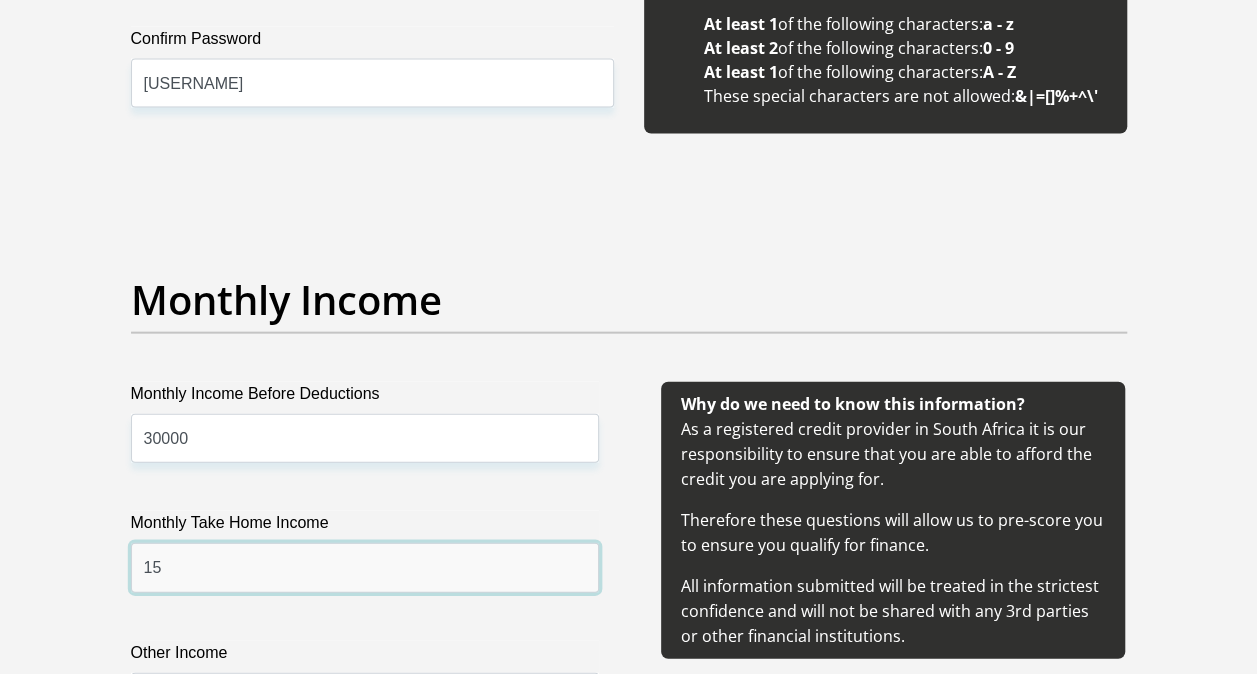 type on "1" 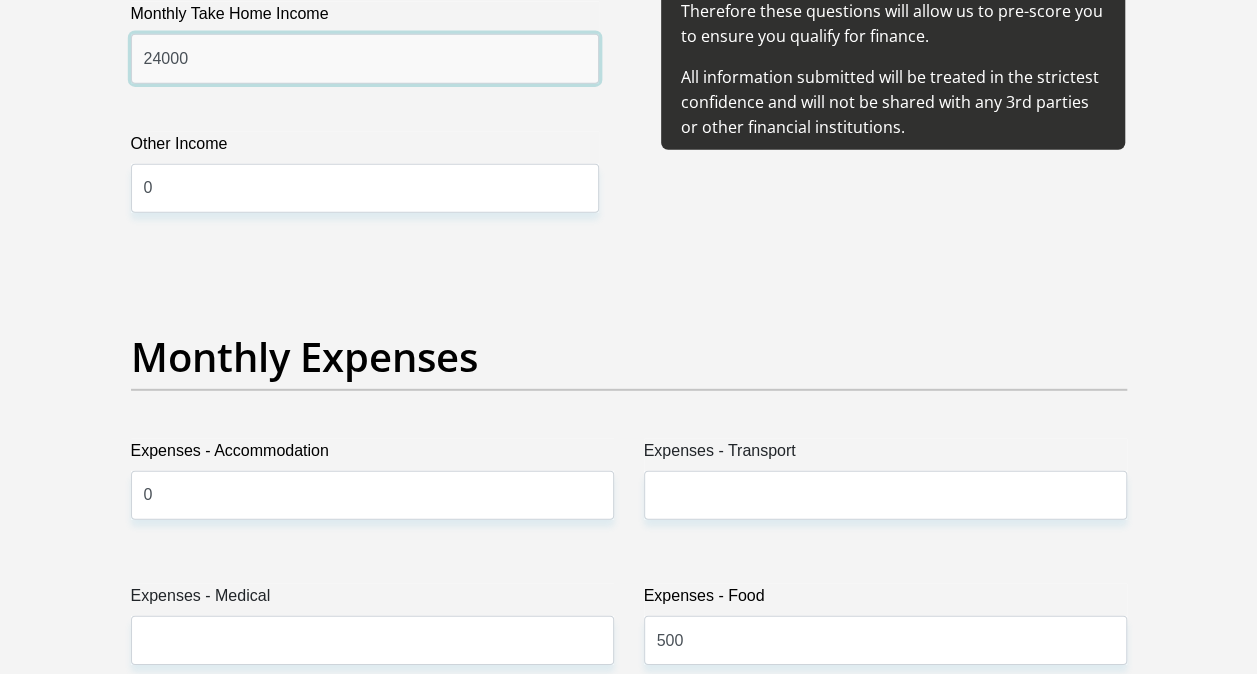 scroll, scrollTop: 2695, scrollLeft: 0, axis: vertical 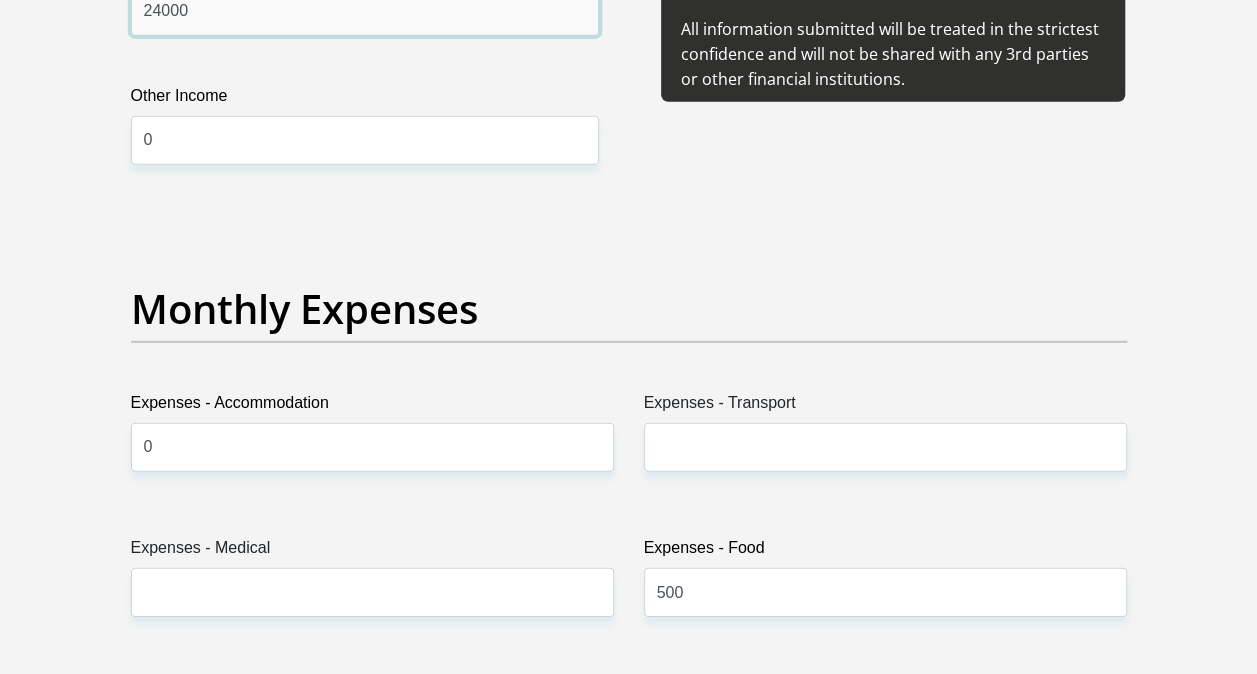 type on "24000" 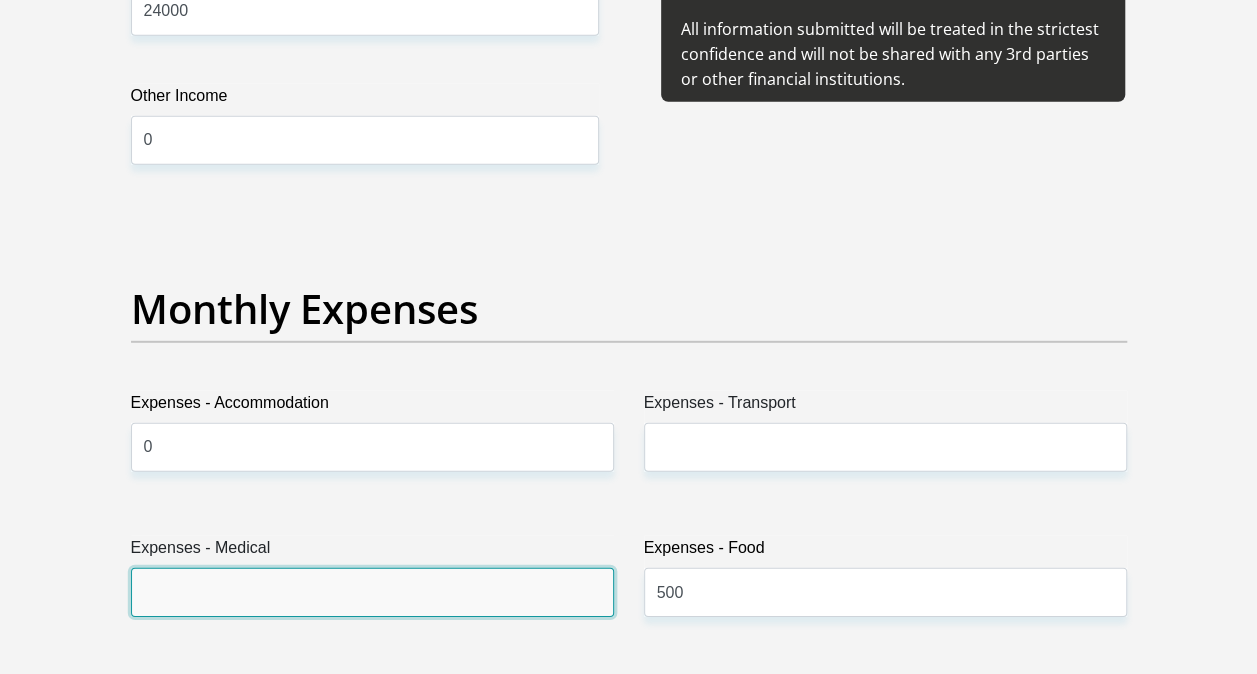 click on "Expenses - Medical" at bounding box center [372, 592] 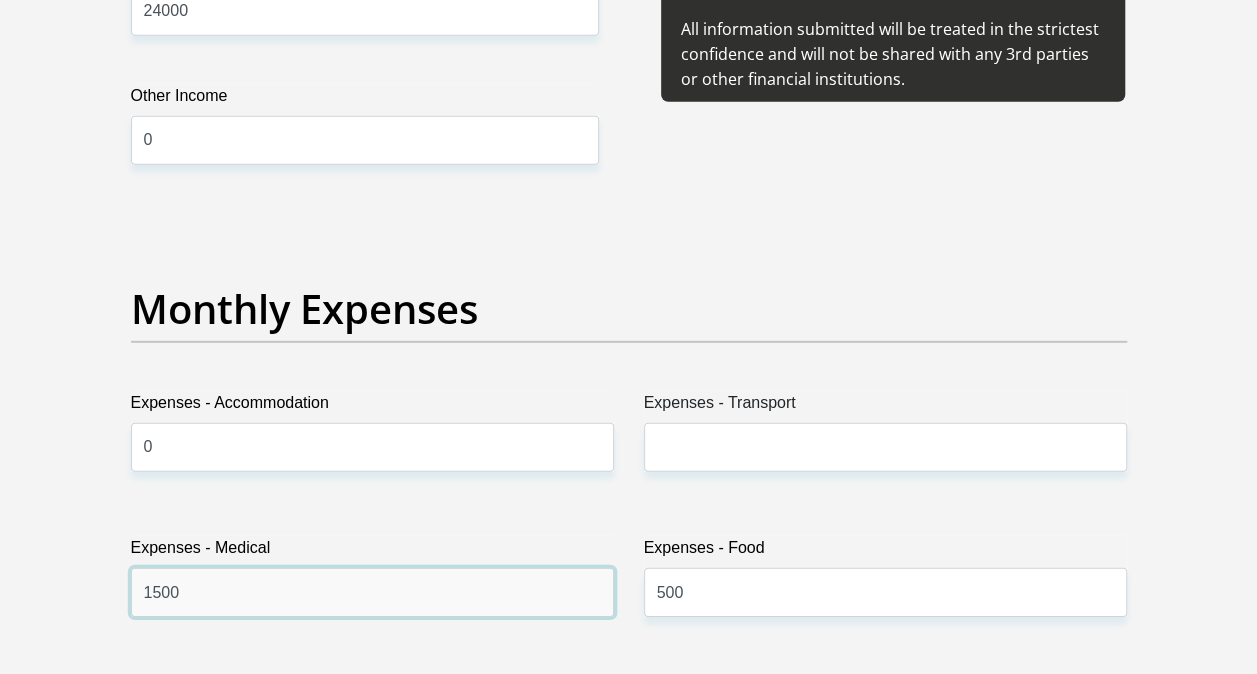 type on "1500" 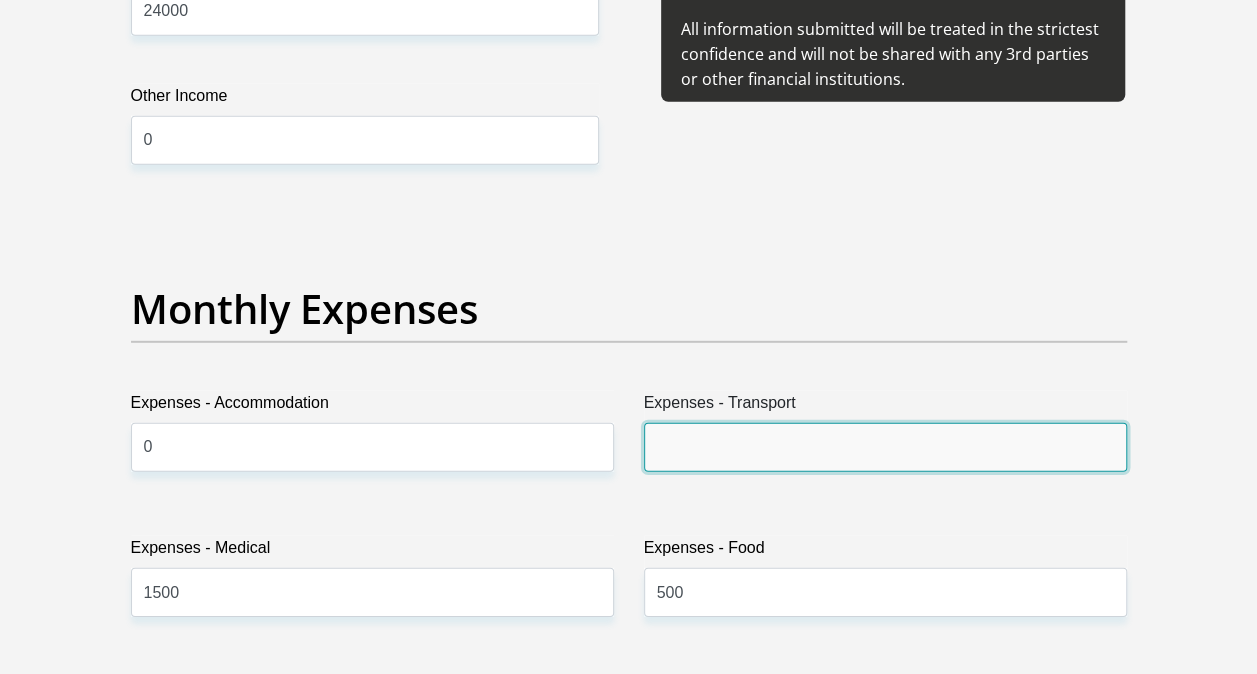 click on "Expenses - Transport" at bounding box center [885, 447] 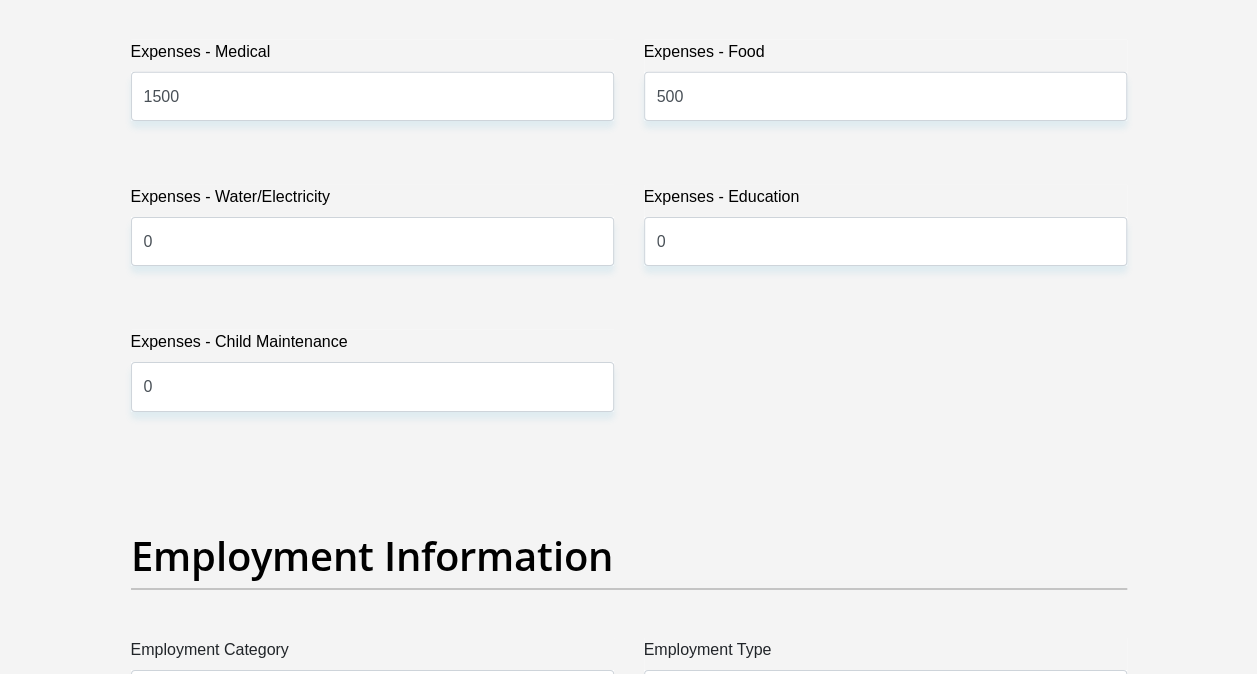 scroll, scrollTop: 3192, scrollLeft: 0, axis: vertical 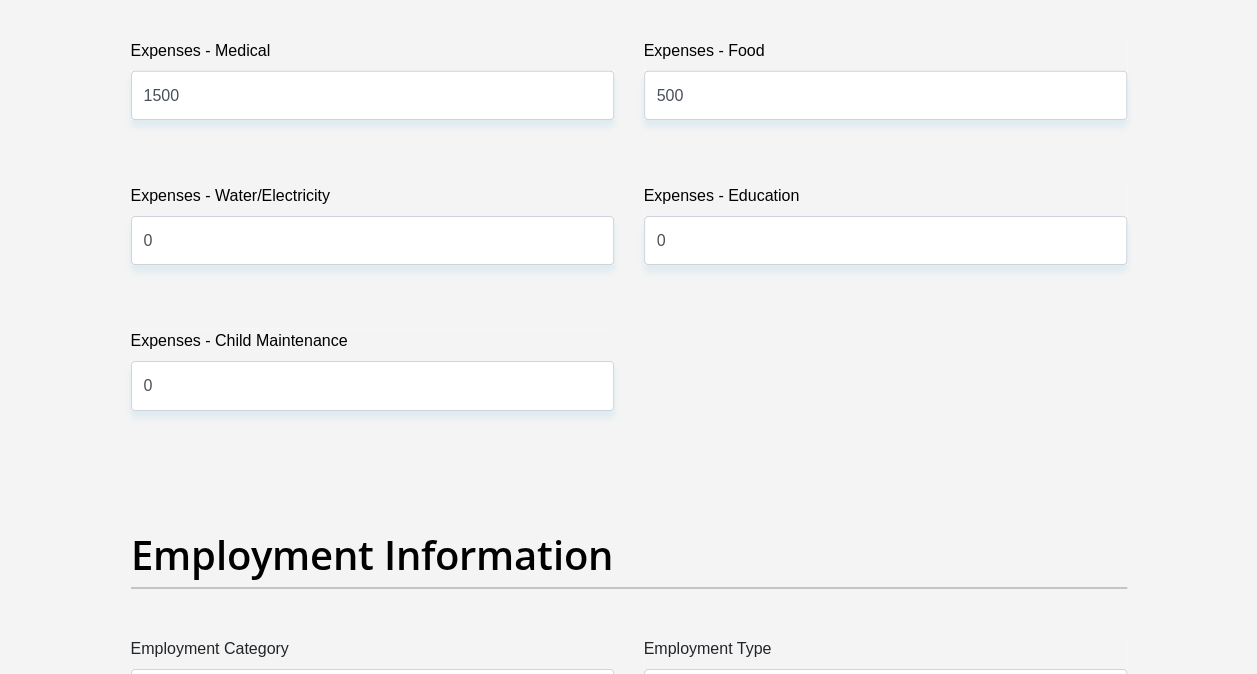 type on "500" 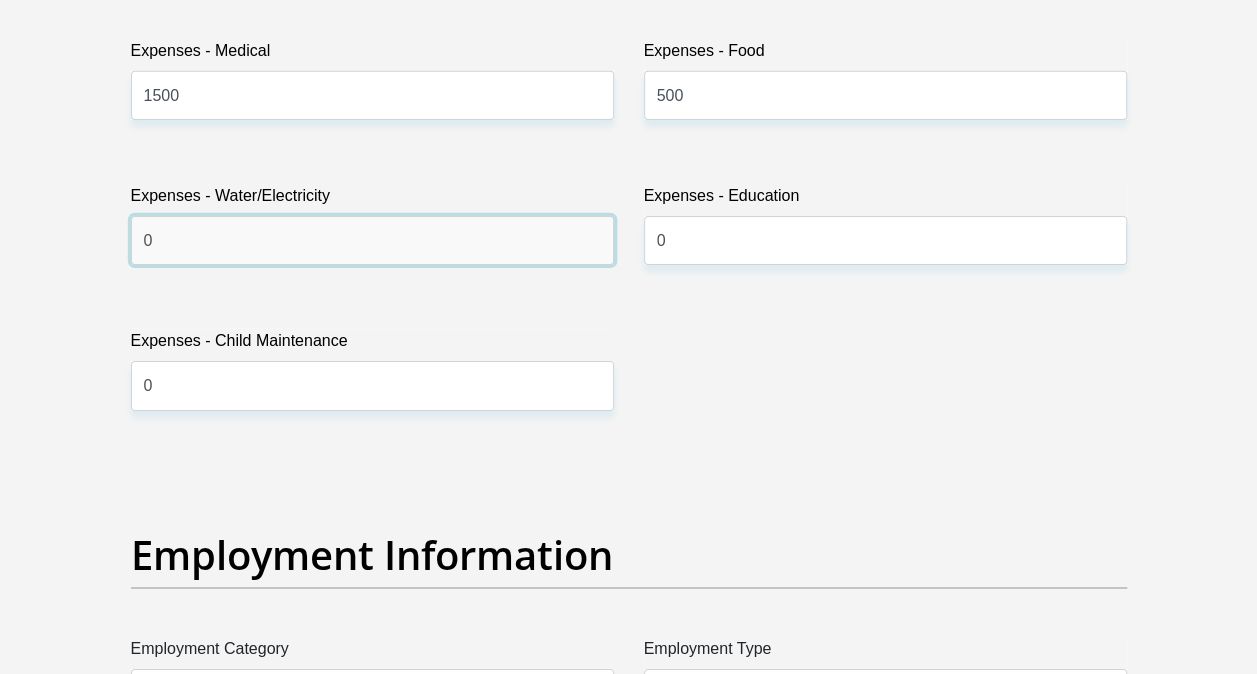 click on "0" at bounding box center (372, 240) 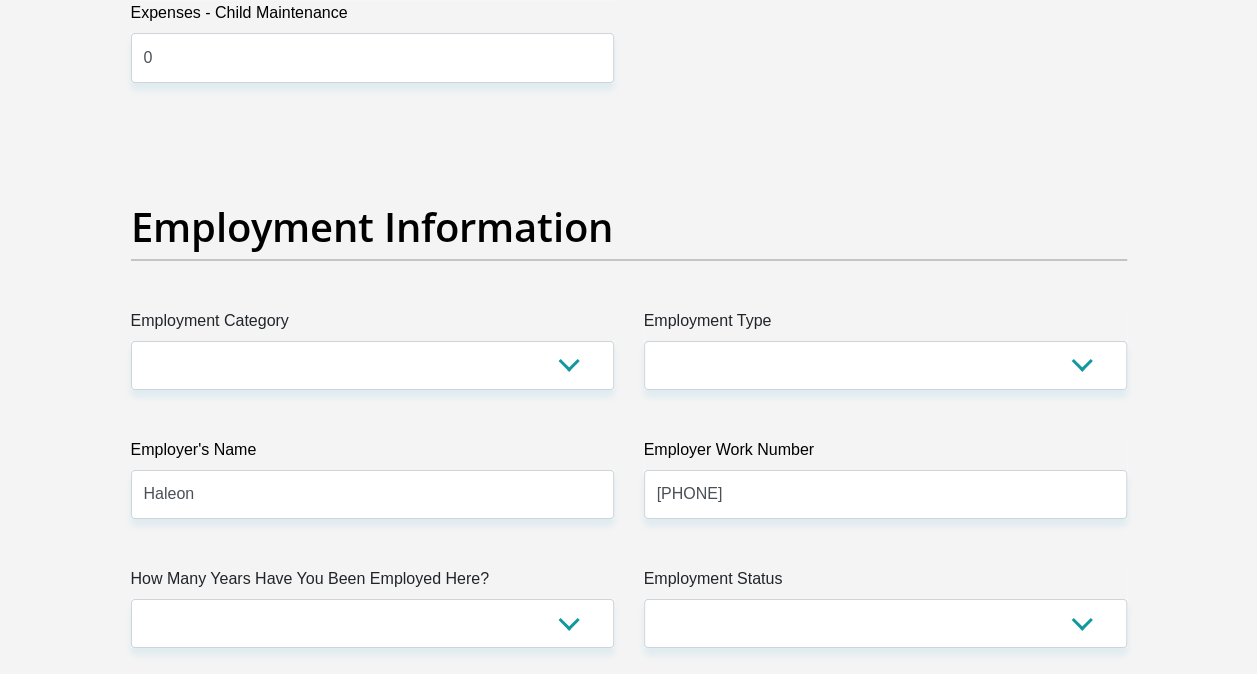 scroll, scrollTop: 3521, scrollLeft: 0, axis: vertical 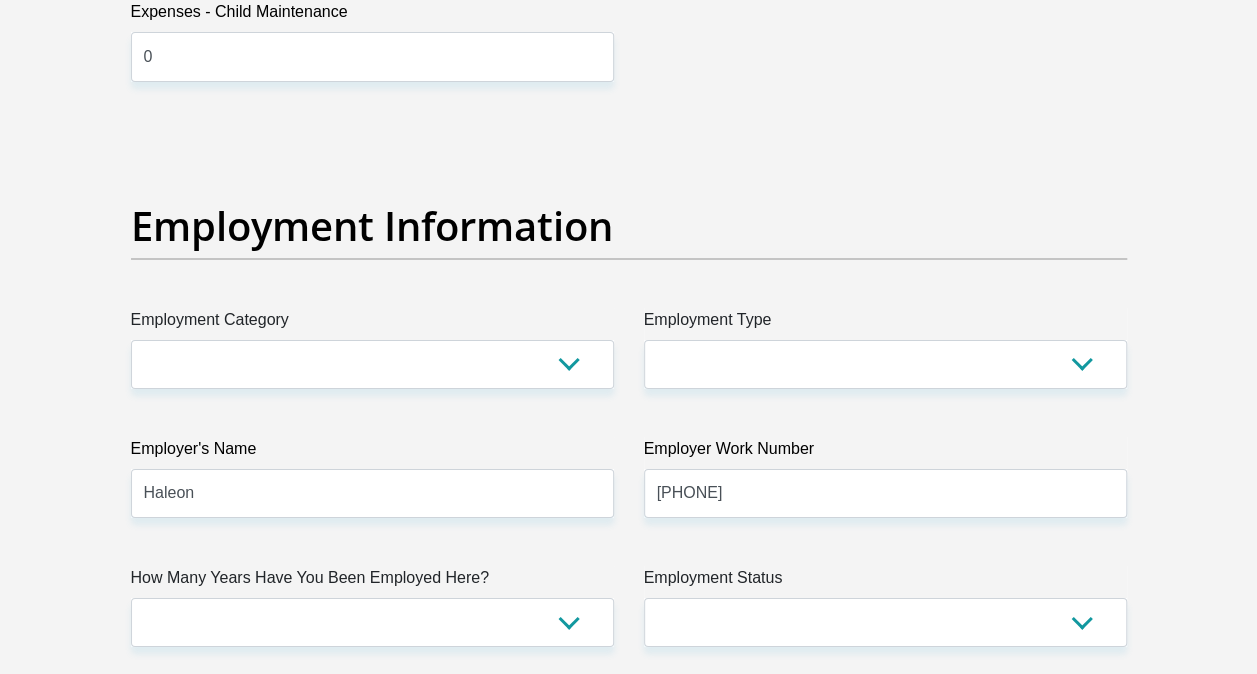 type on "200" 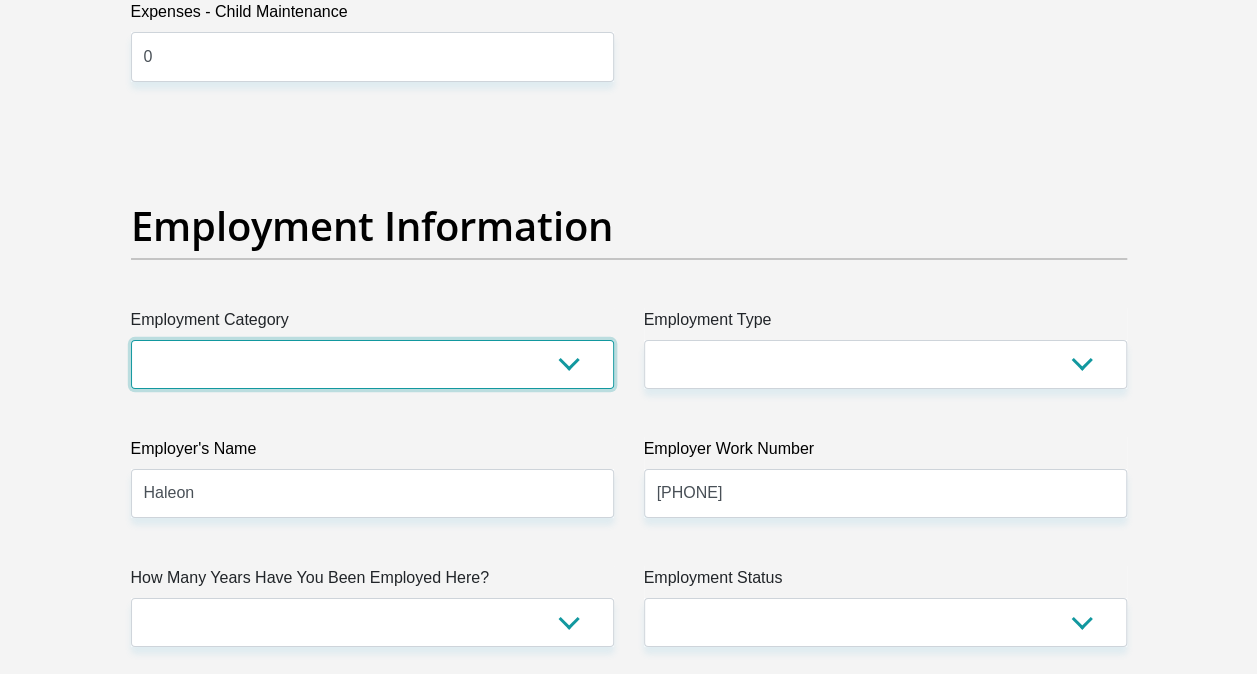 click on "AGRICULTURE
ALCOHOL & TOBACCO
CONSTRUCTION MATERIALS
METALLURGY
EQUIPMENT FOR RENEWABLE ENERGY
SPECIALIZED CONTRACTORS
CAR
GAMING (INCL. INTERNET
OTHER WHOLESALE
UNLICENSED PHARMACEUTICALS
CURRENCY EXCHANGE HOUSES
OTHER FINANCIAL INSTITUTIONS & INSURANCE
REAL ESTATE AGENTS
OIL & GAS
OTHER MATERIALS (E.G. IRON ORE)
PRECIOUS STONES & PRECIOUS METALS
POLITICAL ORGANIZATIONS
RELIGIOUS ORGANIZATIONS(NOT SECTS)
ACTI. HAVING BUSINESS DEAL WITH PUBLIC ADMINISTRATION
LAUNDROMATS" at bounding box center [372, 364] 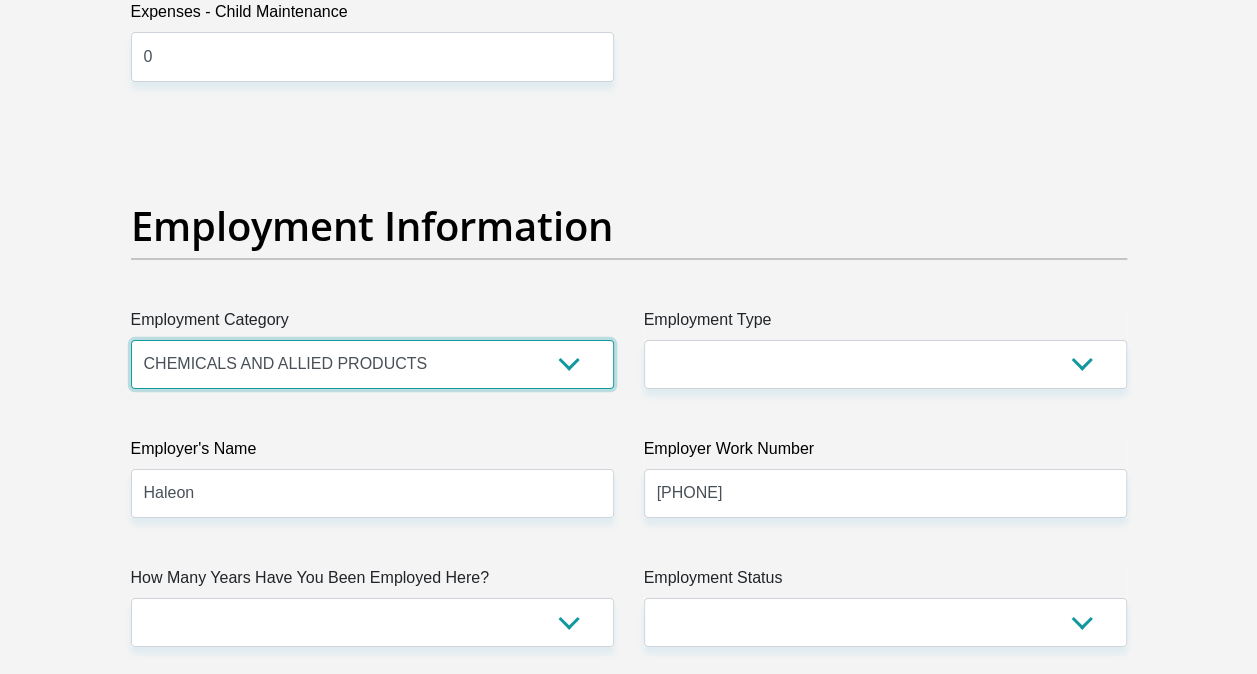 click on "AGRICULTURE
ALCOHOL & TOBACCO
CONSTRUCTION MATERIALS
METALLURGY
EQUIPMENT FOR RENEWABLE ENERGY
SPECIALIZED CONTRACTORS
CAR
GAMING (INCL. INTERNET
OTHER WHOLESALE
UNLICENSED PHARMACEUTICALS
CURRENCY EXCHANGE HOUSES
OTHER FINANCIAL INSTITUTIONS & INSURANCE
REAL ESTATE AGENTS
OIL & GAS
OTHER MATERIALS (E.G. IRON ORE)
PRECIOUS STONES & PRECIOUS METALS
POLITICAL ORGANIZATIONS
RELIGIOUS ORGANIZATIONS(NOT SECTS)
ACTI. HAVING BUSINESS DEAL WITH PUBLIC ADMINISTRATION
LAUNDROMATS" at bounding box center (372, 364) 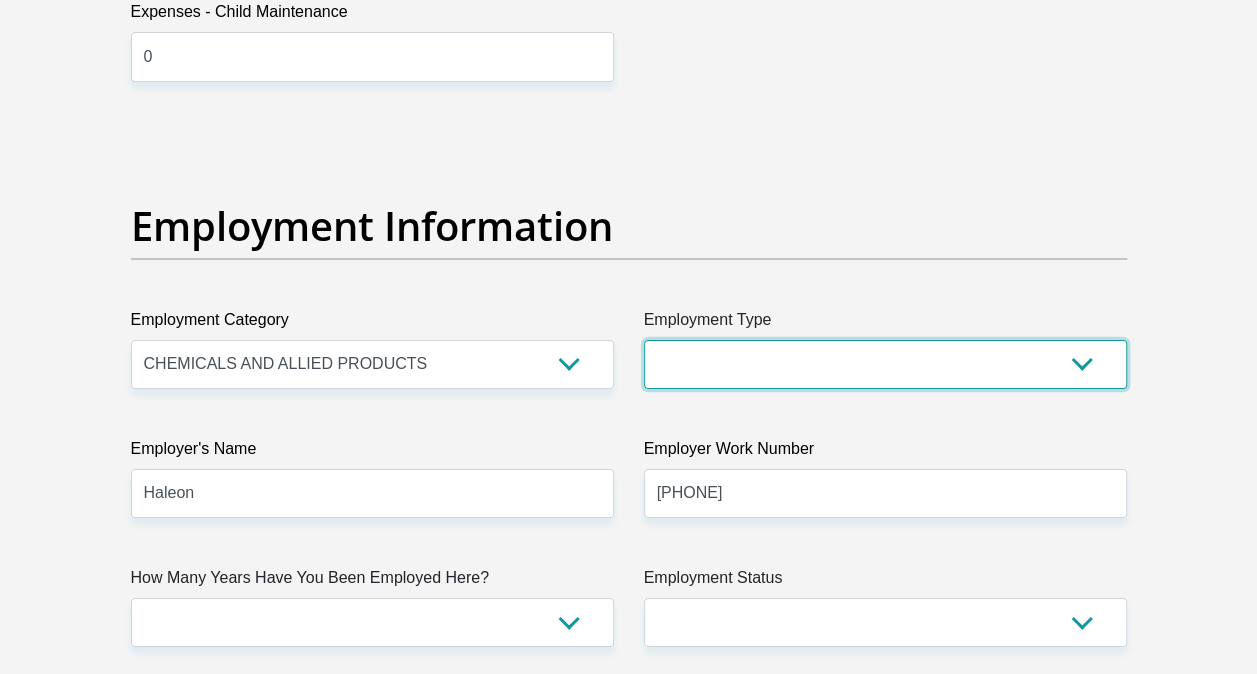click on "College/Lecturer
Craft Seller
Creative
Driver
Executive
Farmer
Forces - Non Commissioned
Forces - Officer
Hawker
Housewife
Labourer
Licenced Professional
Manager
Miner
Non Licenced Professional
Office Staff/Clerk
Outside Worker
Pensioner
Permanent Teacher
Production/Manufacturing
Sales
Self-Employed
Semi-Professional Worker
Service Industry  Social Worker  Student" at bounding box center (885, 364) 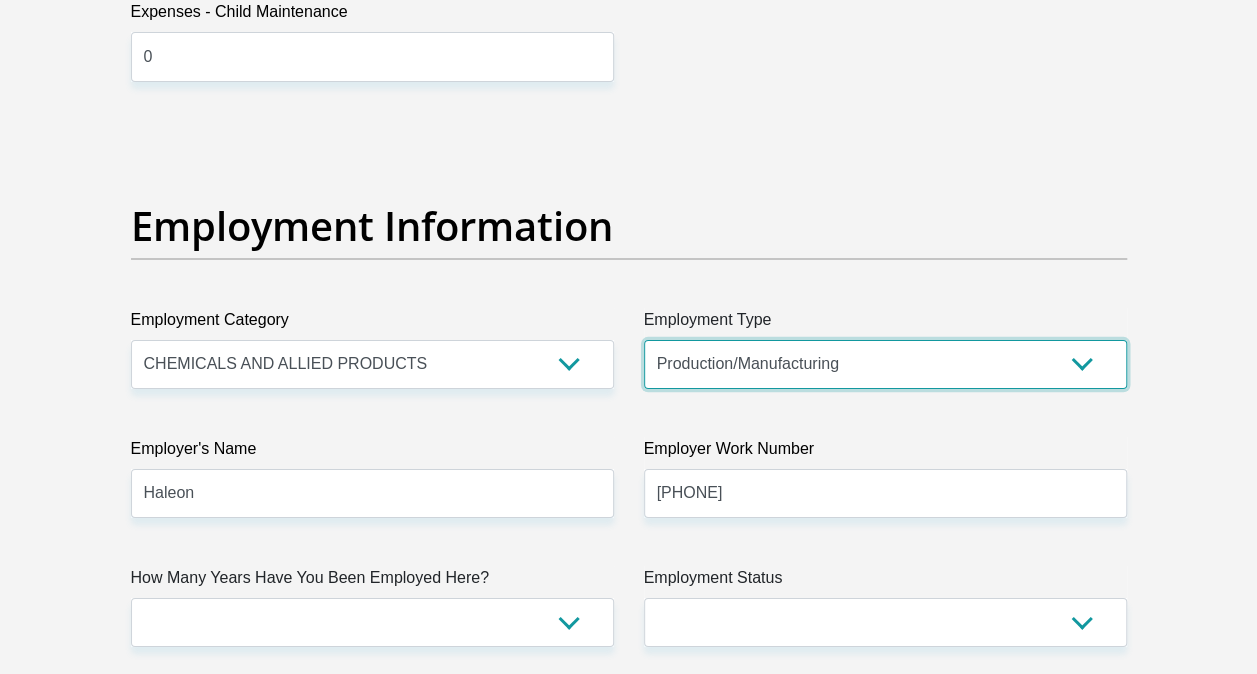 click on "College/Lecturer
Craft Seller
Creative
Driver
Executive
Farmer
Forces - Non Commissioned
Forces - Officer
Hawker
Housewife
Labourer
Licenced Professional
Manager
Miner
Non Licenced Professional
Office Staff/Clerk
Outside Worker
Pensioner
Permanent Teacher
Production/Manufacturing
Sales
Self-Employed
Semi-Professional Worker
Service Industry  Social Worker  Student" at bounding box center (885, 364) 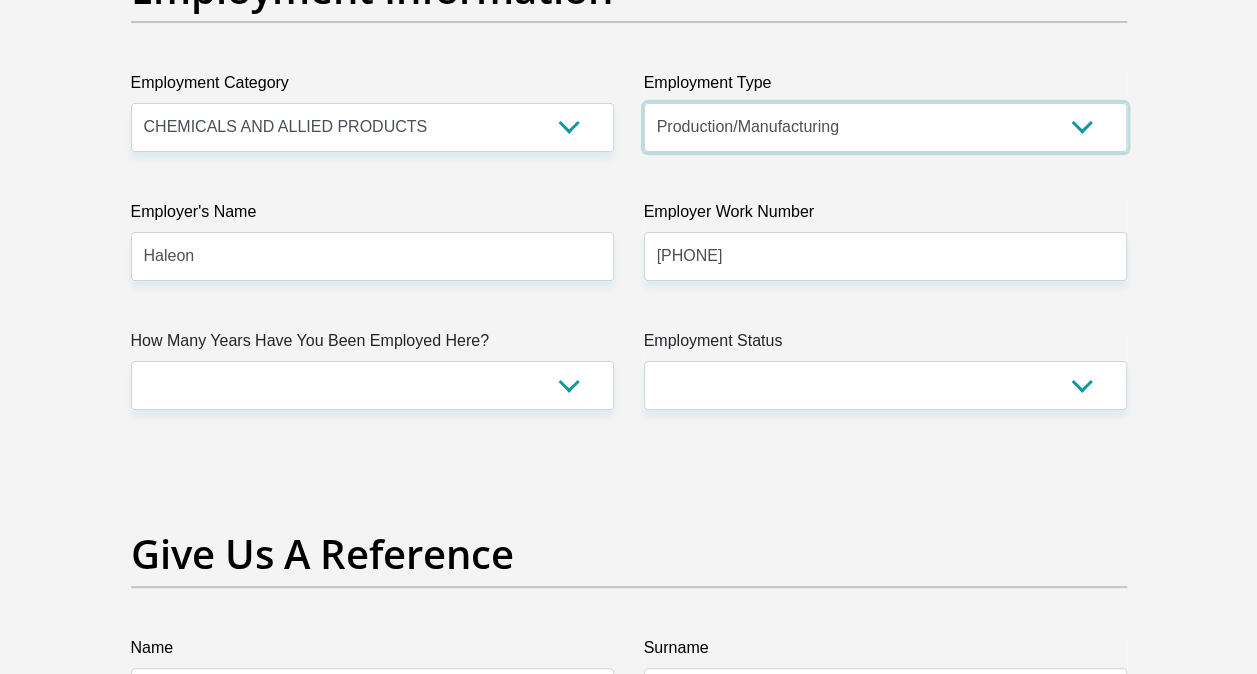 scroll, scrollTop: 3761, scrollLeft: 0, axis: vertical 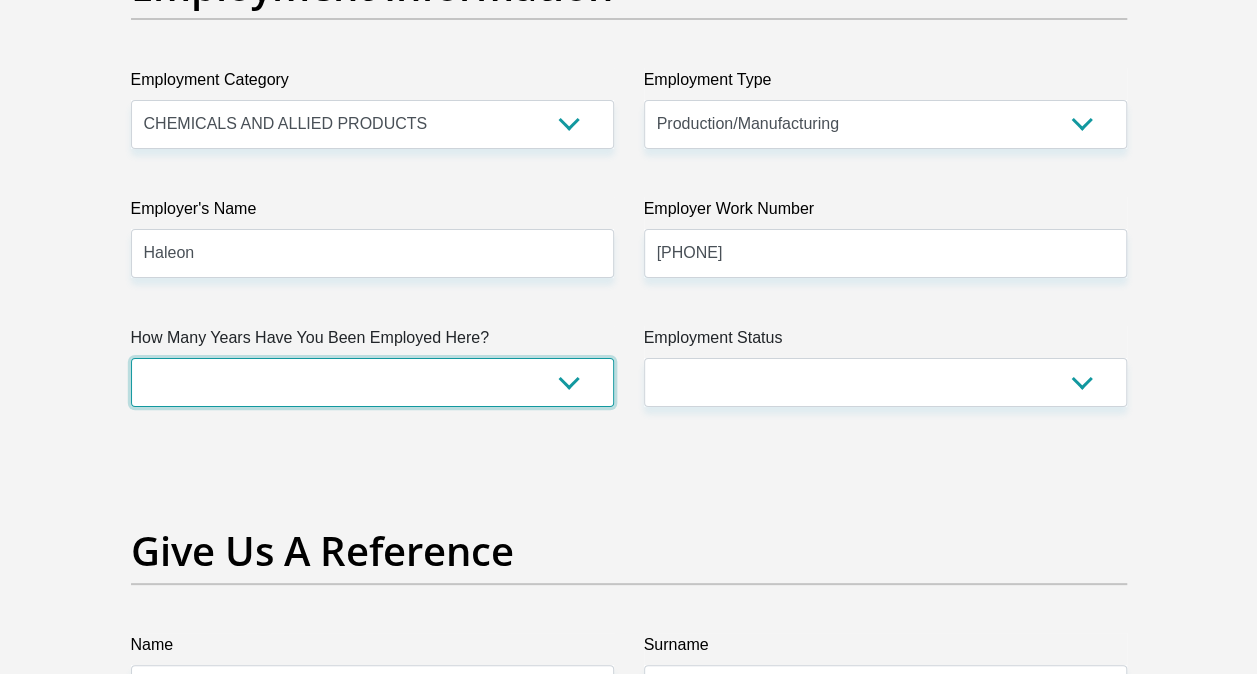click on "less than 1 year
1-3 years
3-5 years
5+ years" at bounding box center (372, 382) 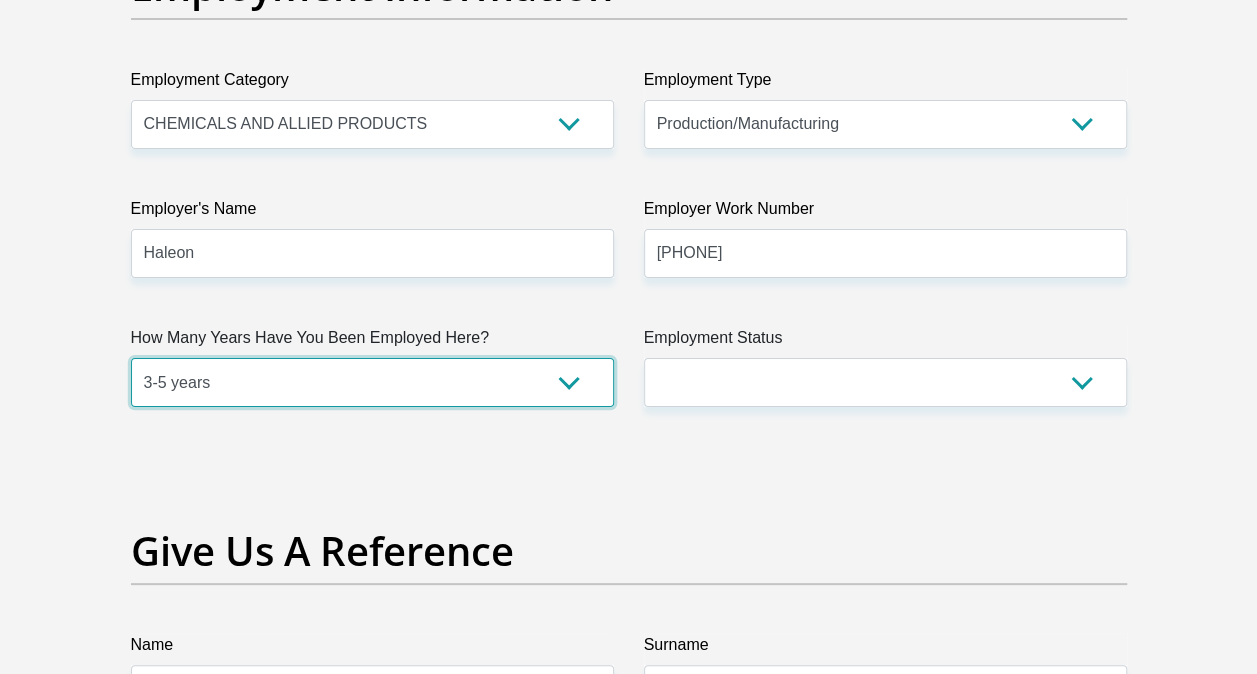 click on "less than 1 year
1-3 years
3-5 years
5+ years" at bounding box center [372, 382] 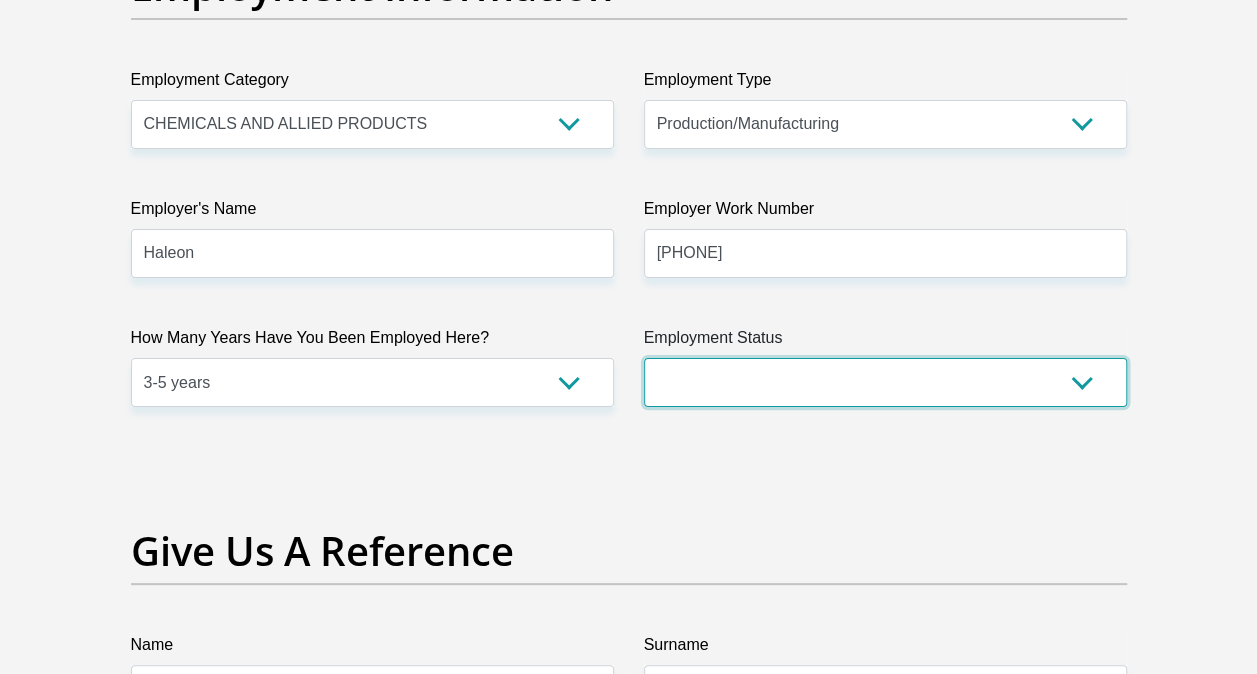 click on "Permanent/Full-time
Part-time/Casual
Contract Worker
Self-Employed
Housewife
Retired
Student
Medically Boarded
Disability
Unemployed" at bounding box center (885, 382) 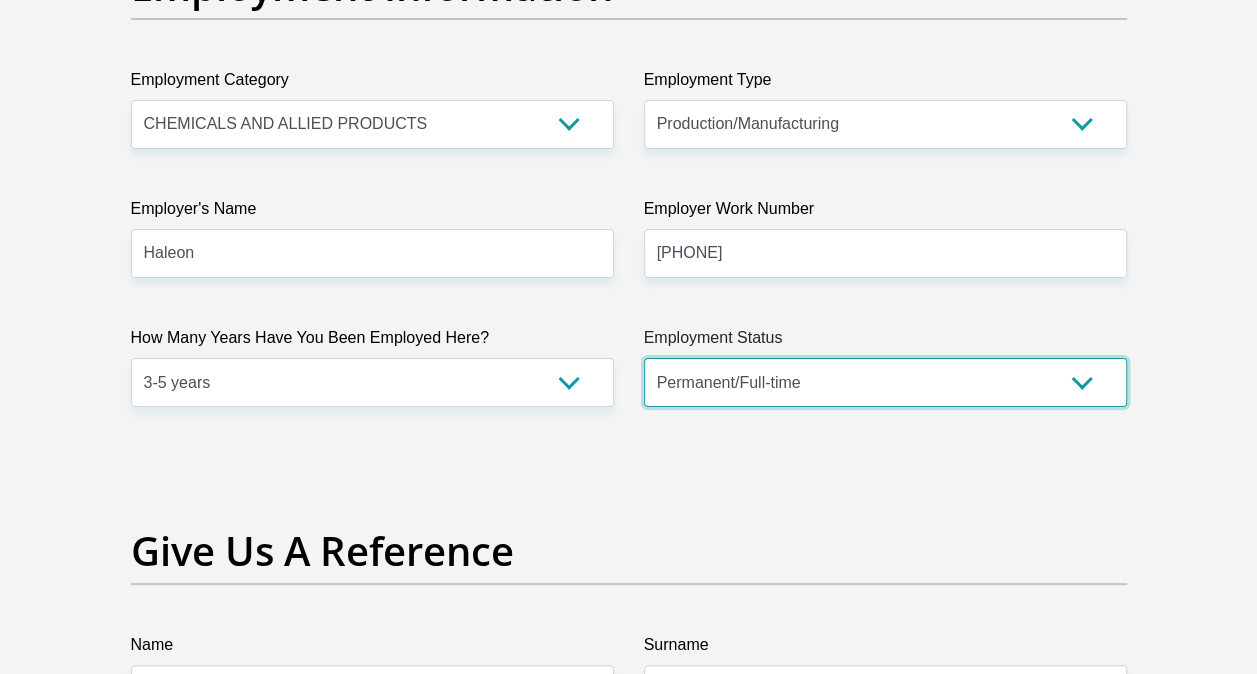 click on "Permanent/Full-time
Part-time/Casual
Contract Worker
Self-Employed
Housewife
Retired
Student
Medically Boarded
Disability
Unemployed" at bounding box center (885, 382) 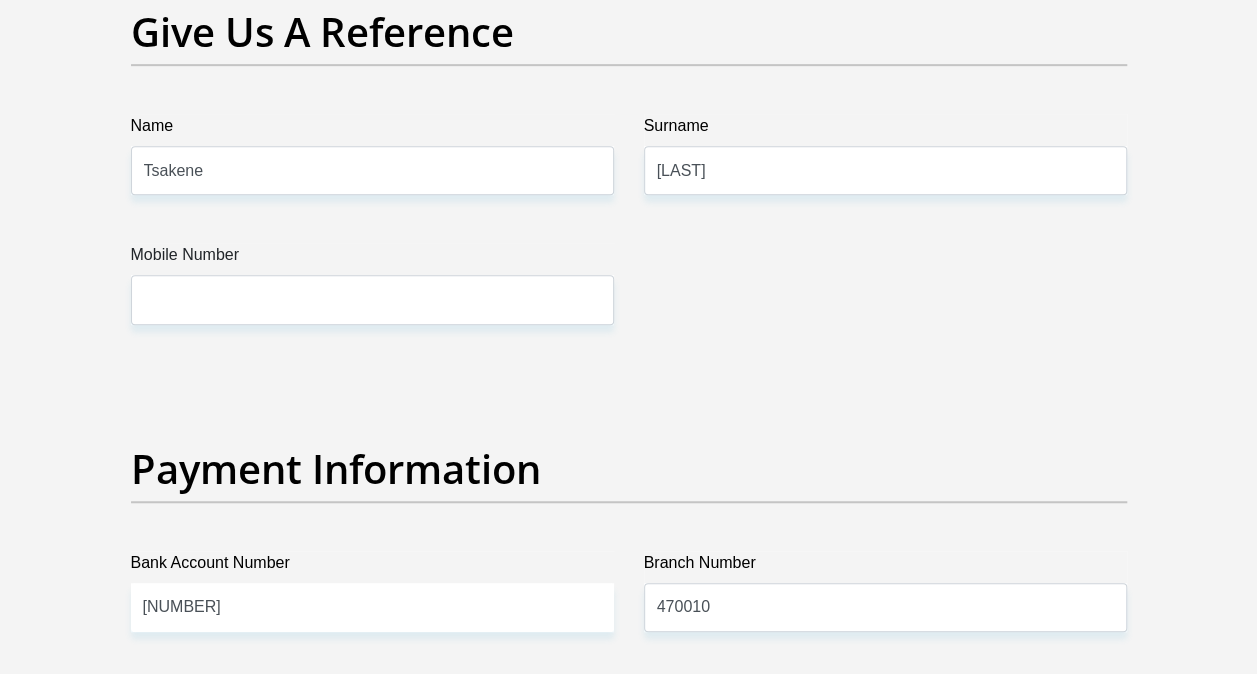 scroll, scrollTop: 4281, scrollLeft: 0, axis: vertical 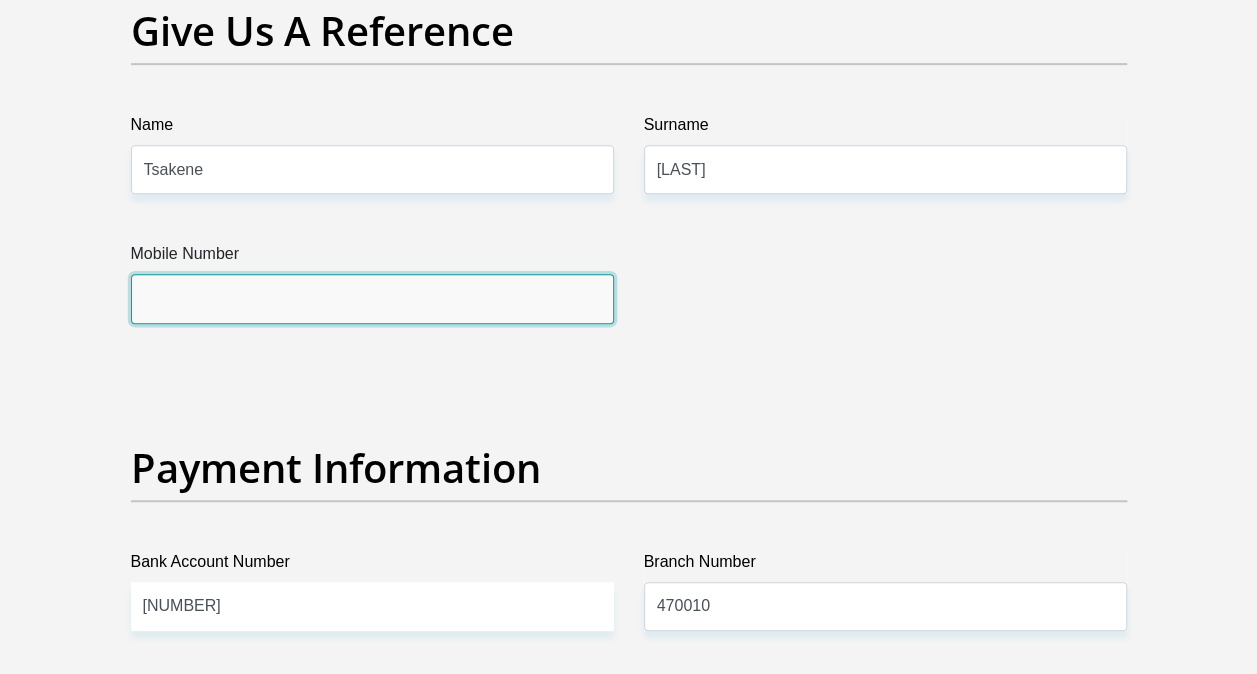 click on "Mobile Number" at bounding box center (372, 298) 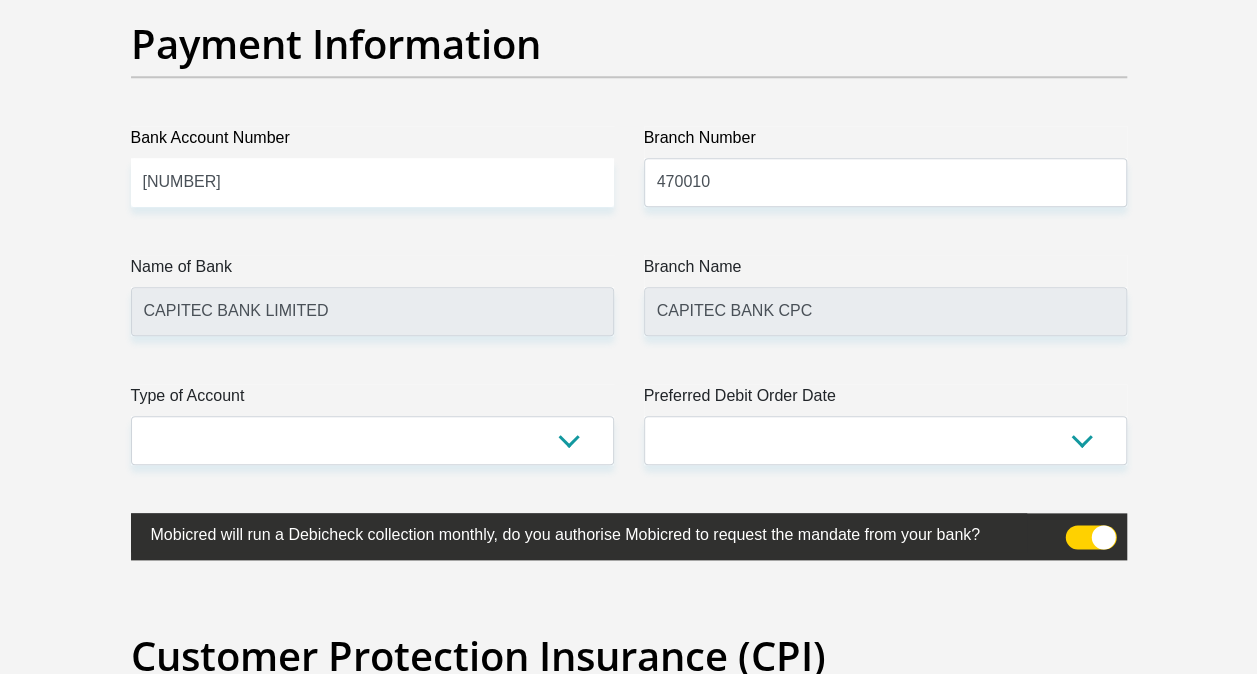 scroll, scrollTop: 4706, scrollLeft: 0, axis: vertical 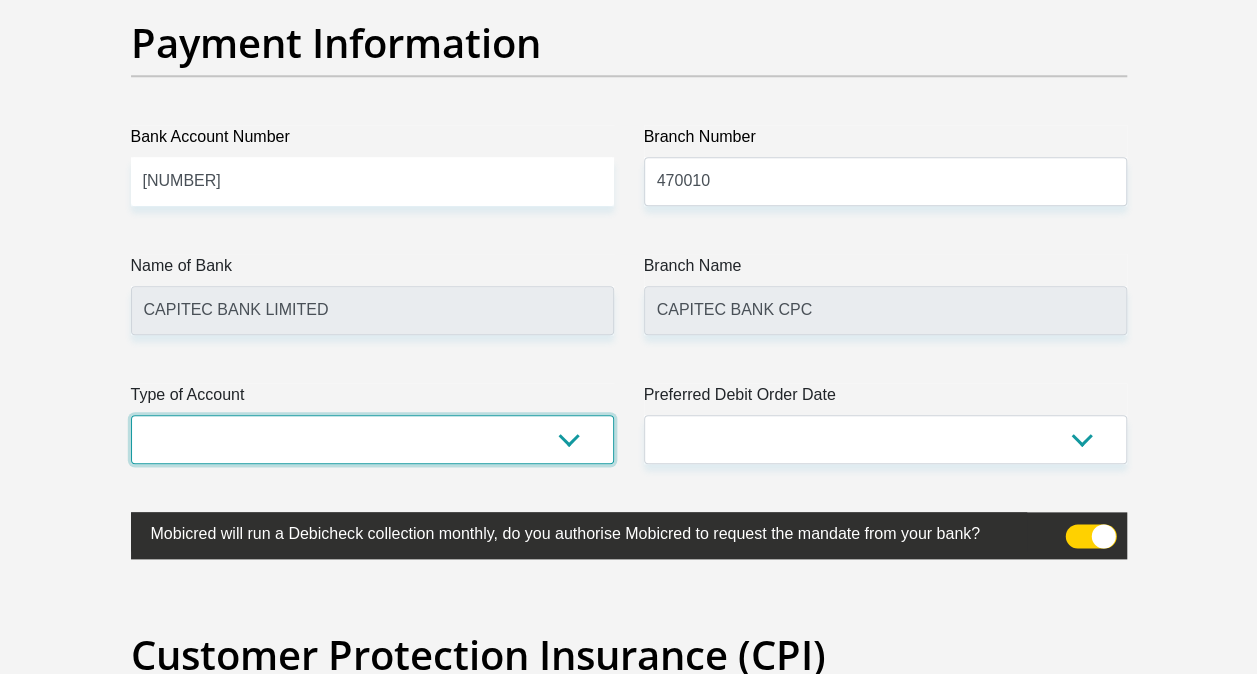 click on "Cheque
Savings" at bounding box center (372, 439) 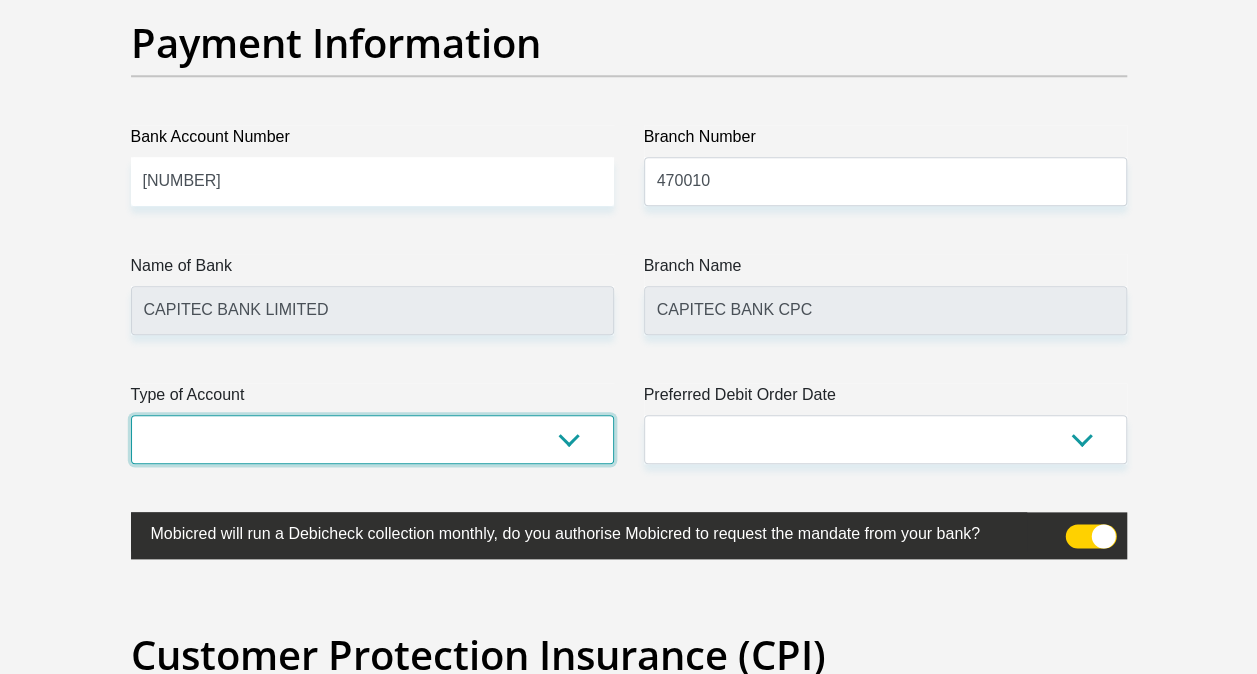 select on "SAV" 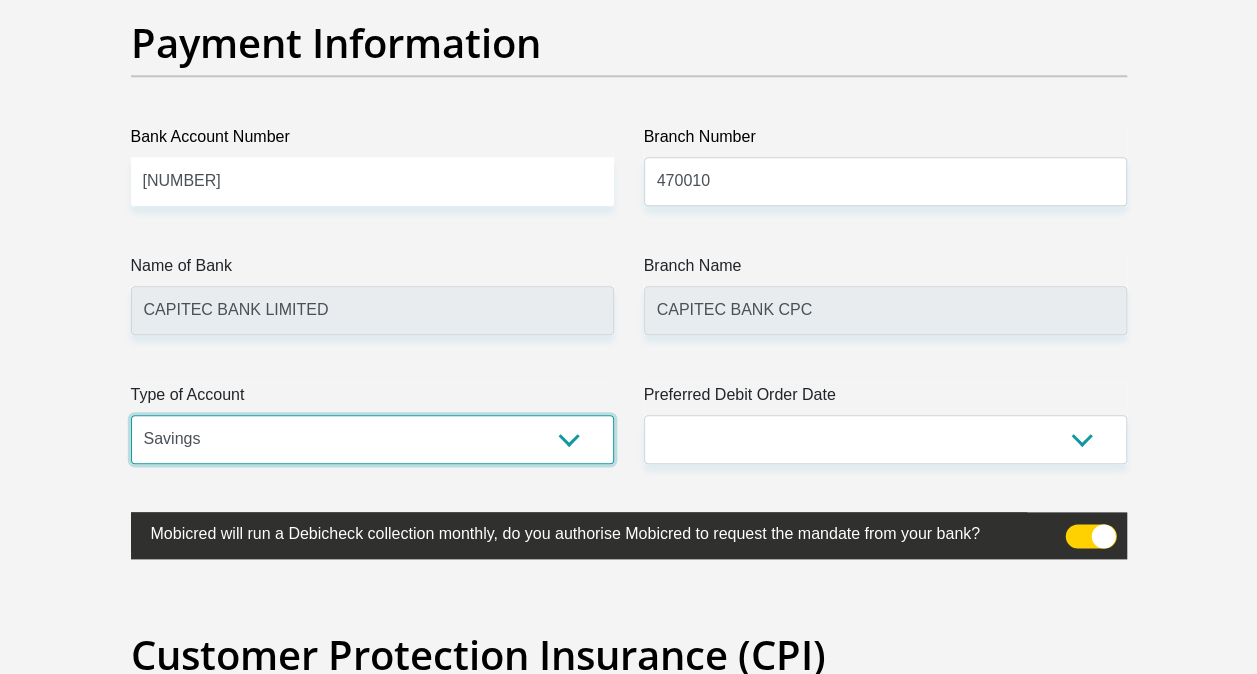 click on "Cheque
Savings" at bounding box center [372, 439] 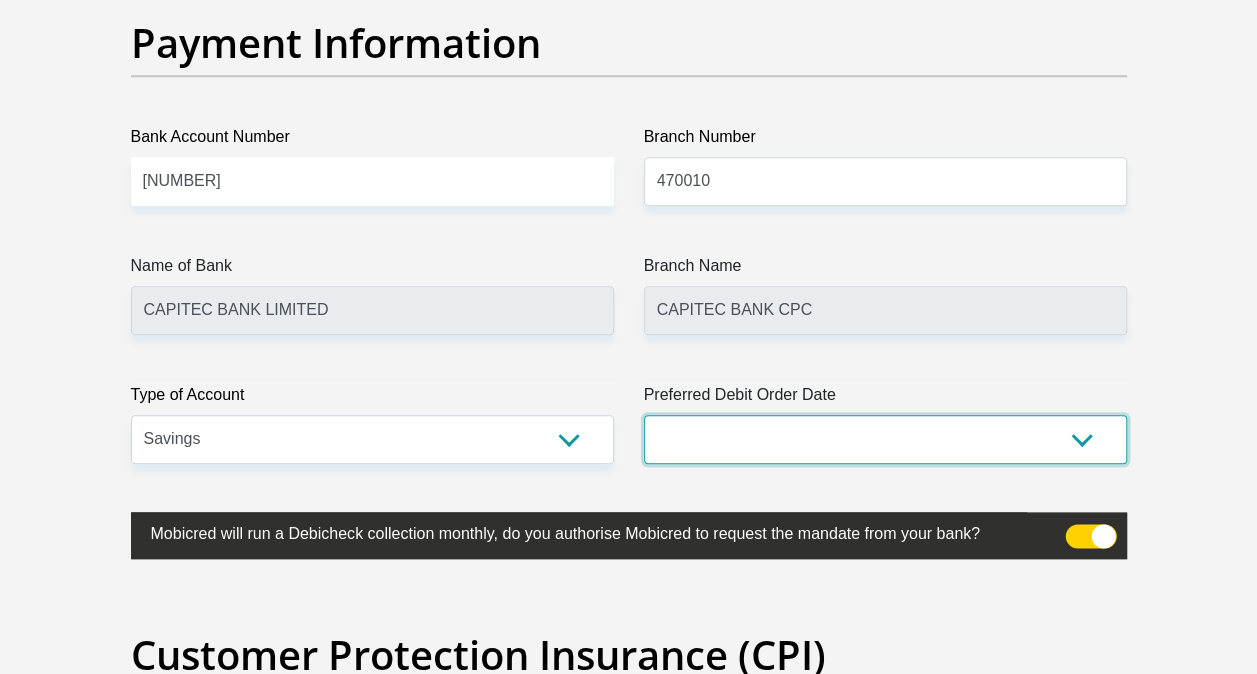 click on "1st
2nd
3rd
4th
5th
7th
18th
19th
20th
21st
22nd
23rd
24th
25th
26th
27th
28th
29th
30th" at bounding box center (885, 439) 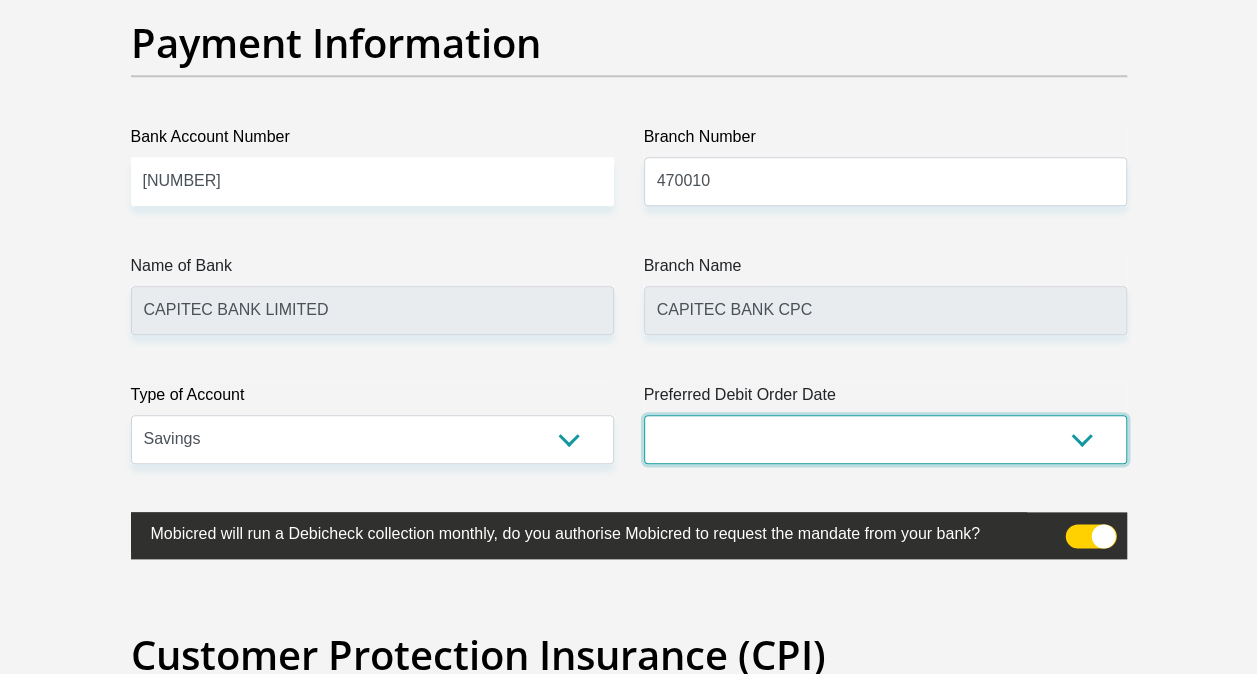 select on "25" 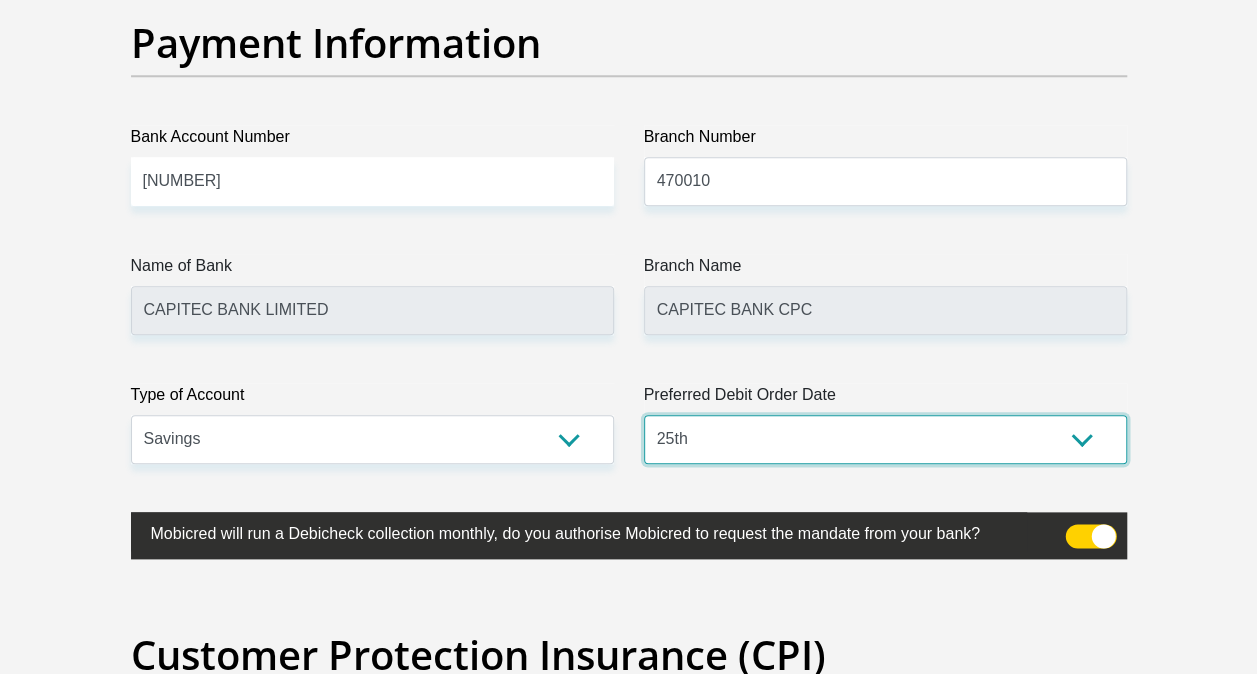 click on "1st
2nd
3rd
4th
5th
7th
18th
19th
20th
21st
22nd
23rd
24th
25th
26th
27th
28th
29th
30th" at bounding box center (885, 439) 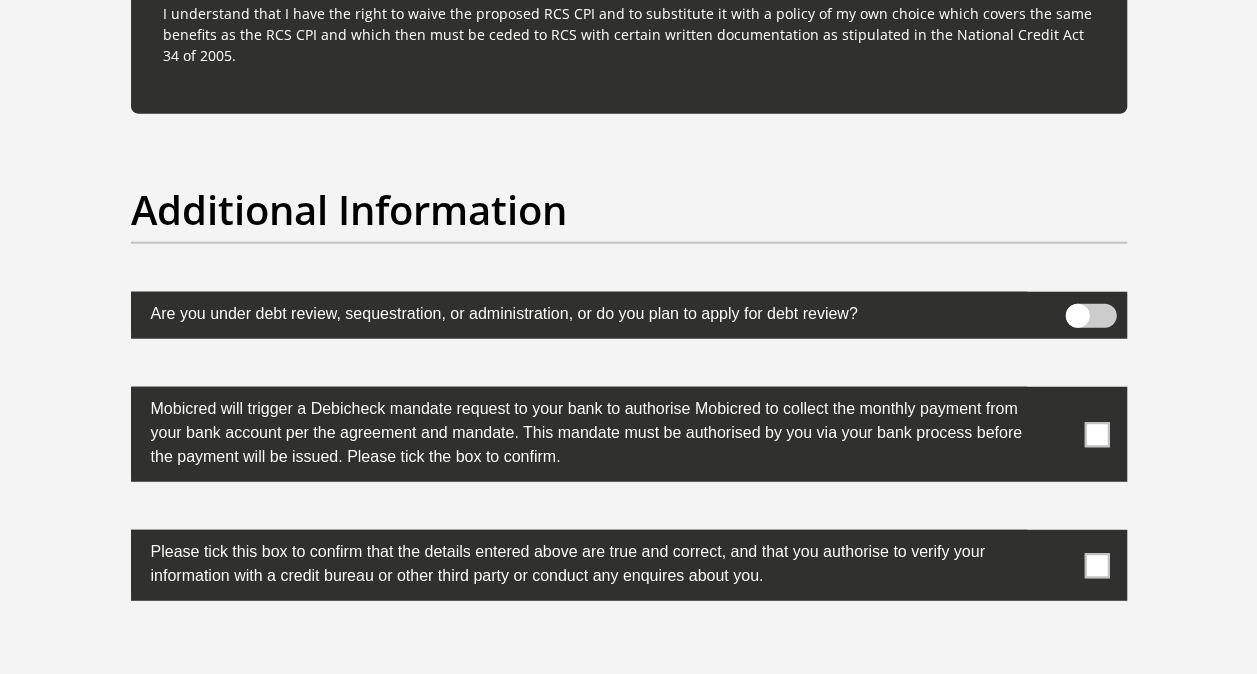 scroll, scrollTop: 6171, scrollLeft: 0, axis: vertical 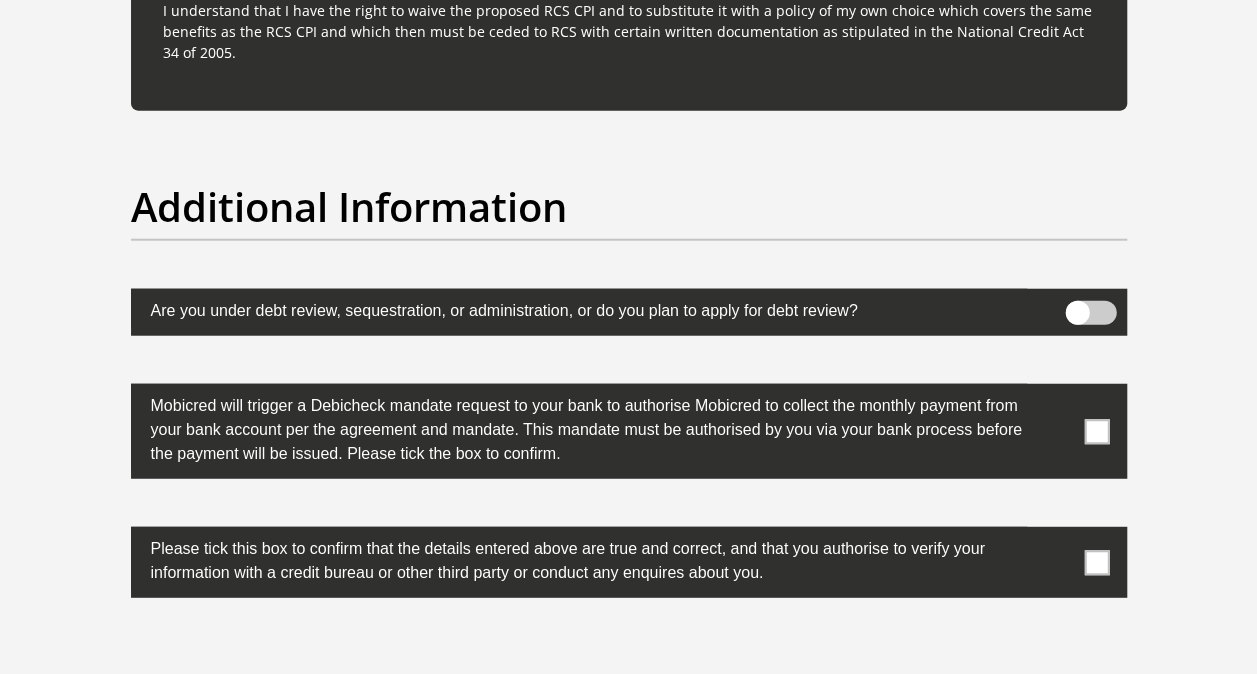 click at bounding box center [1096, 431] 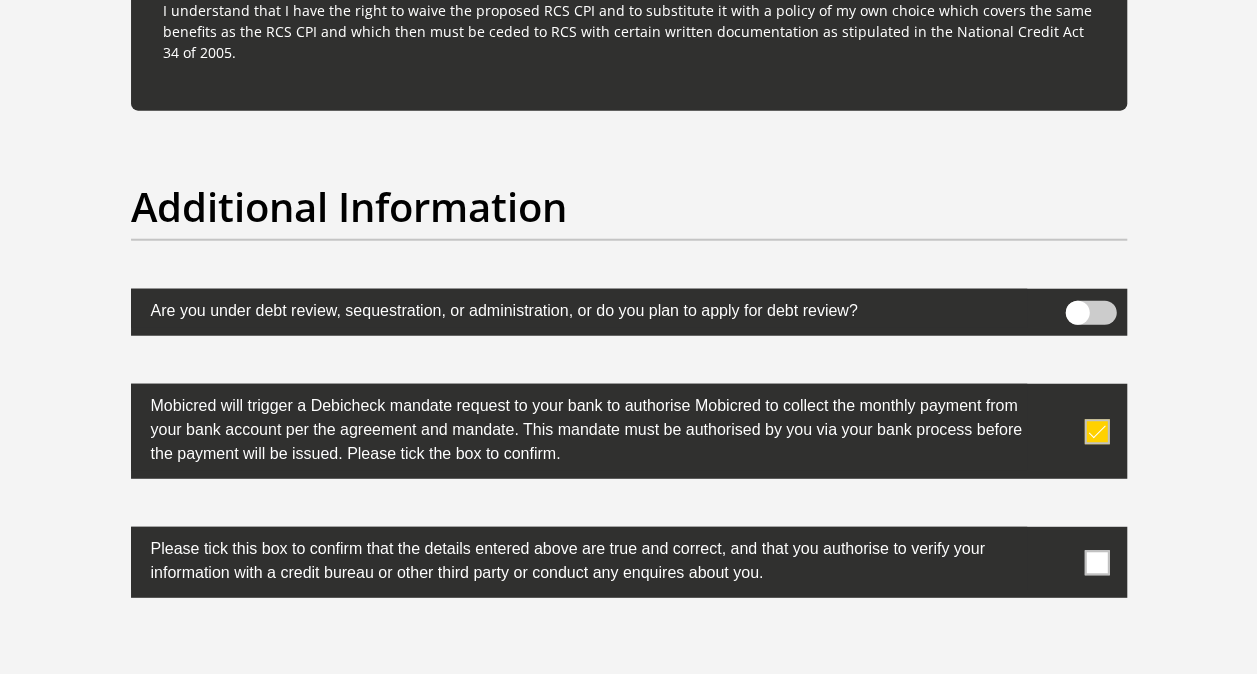 click at bounding box center (1096, 562) 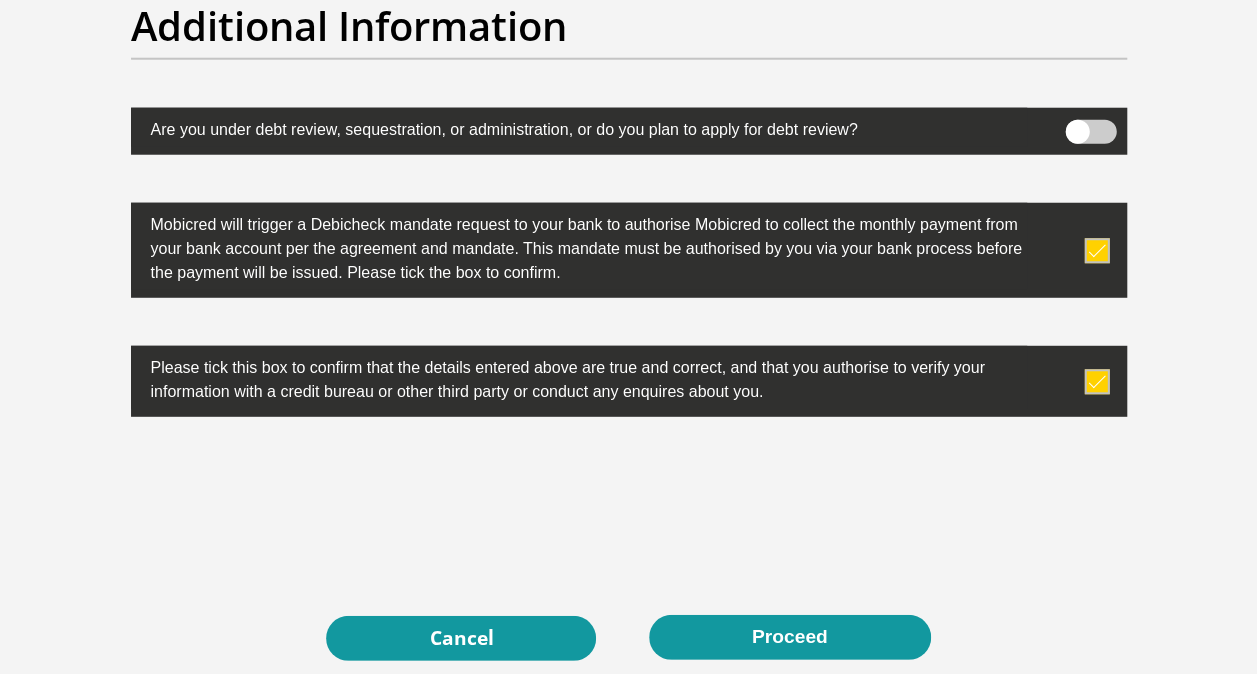 scroll, scrollTop: 6353, scrollLeft: 0, axis: vertical 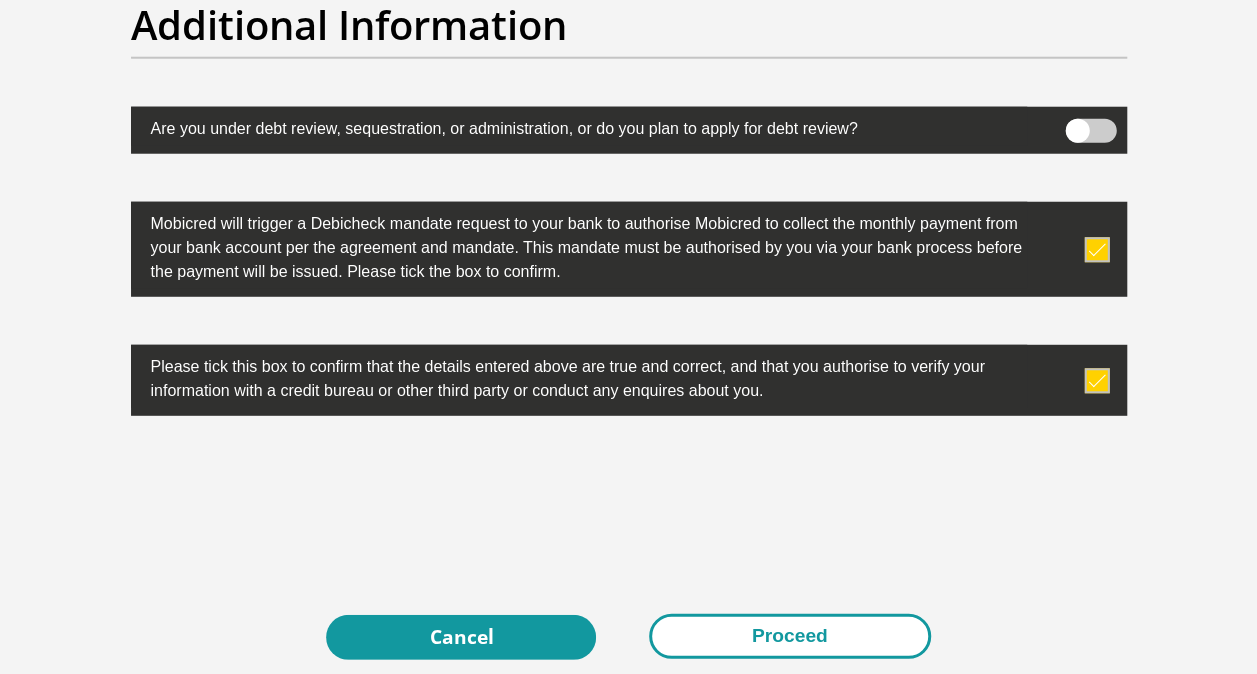 click on "Proceed" at bounding box center [790, 636] 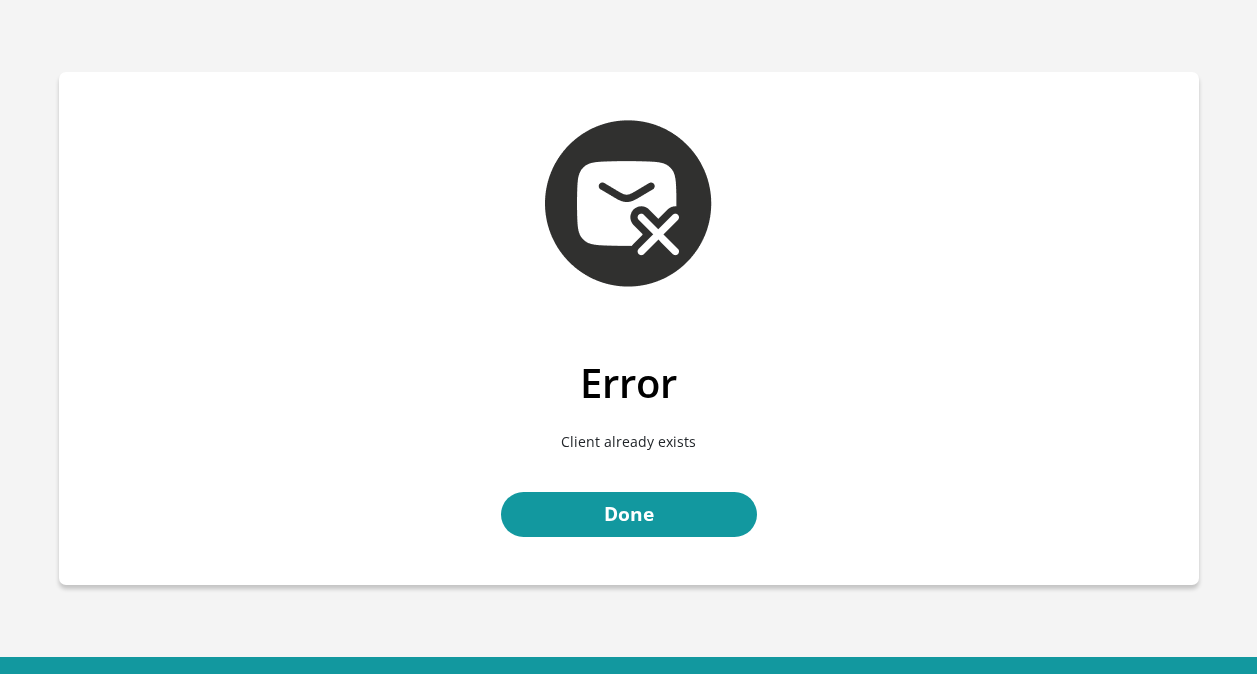 scroll, scrollTop: 0, scrollLeft: 0, axis: both 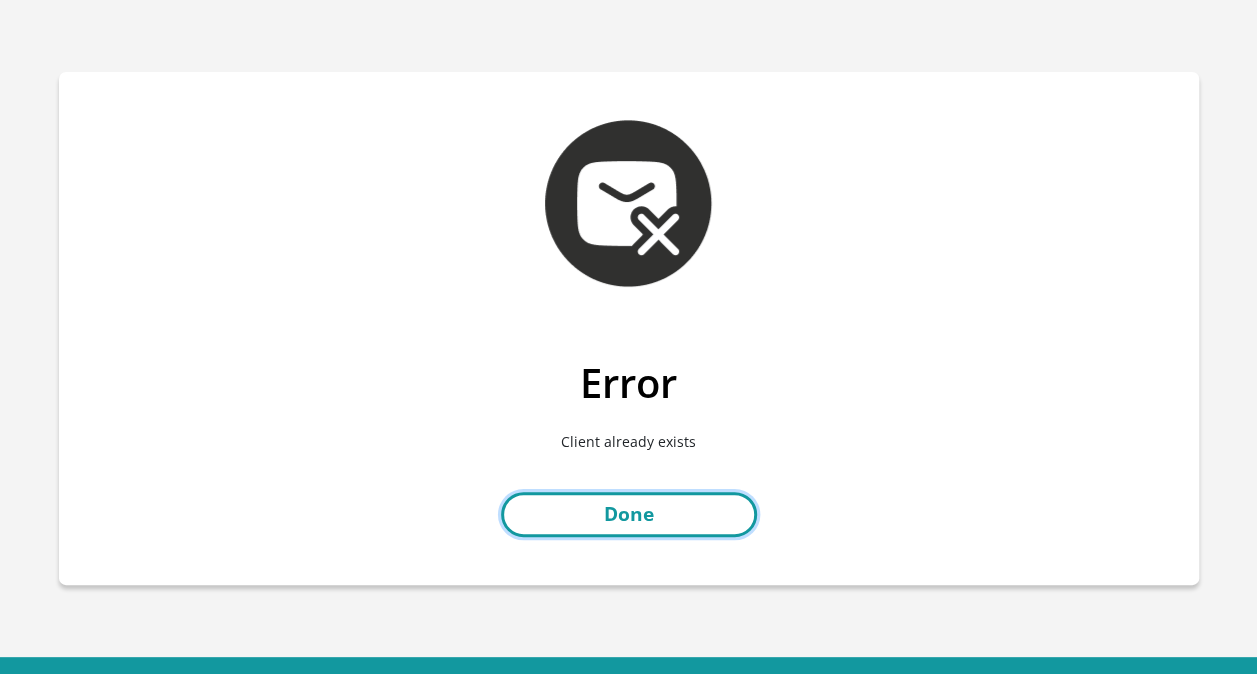 click on "Done" at bounding box center [629, 514] 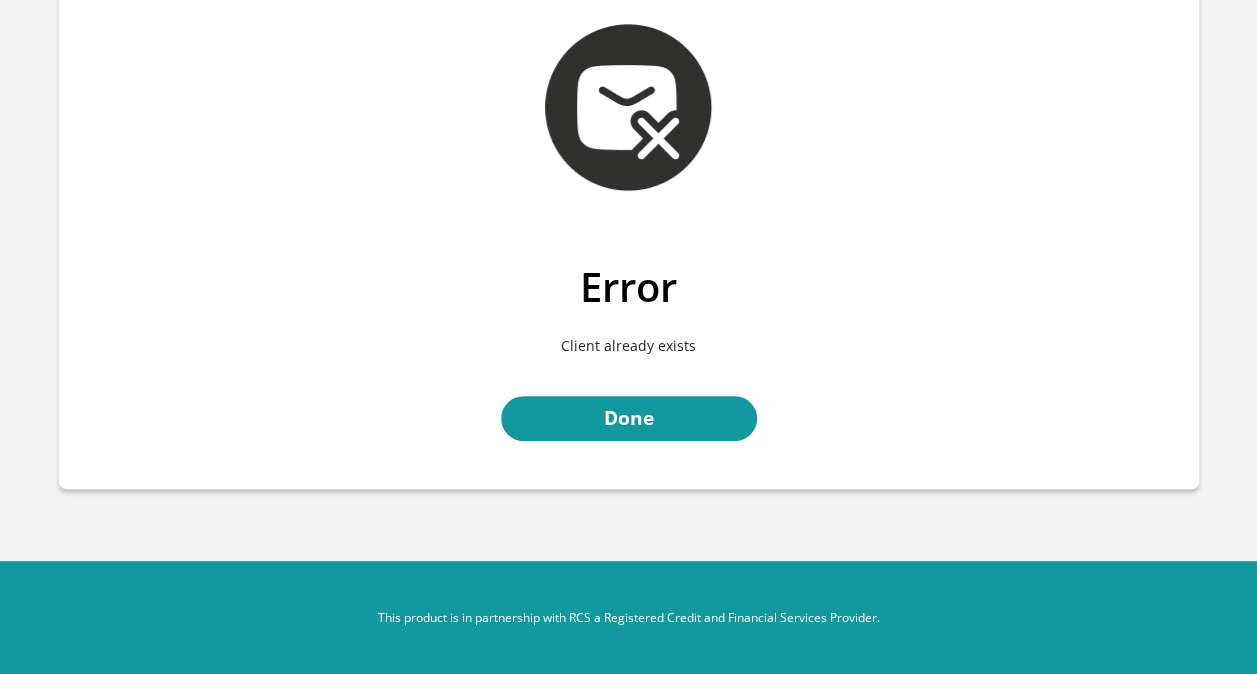 scroll, scrollTop: 0, scrollLeft: 0, axis: both 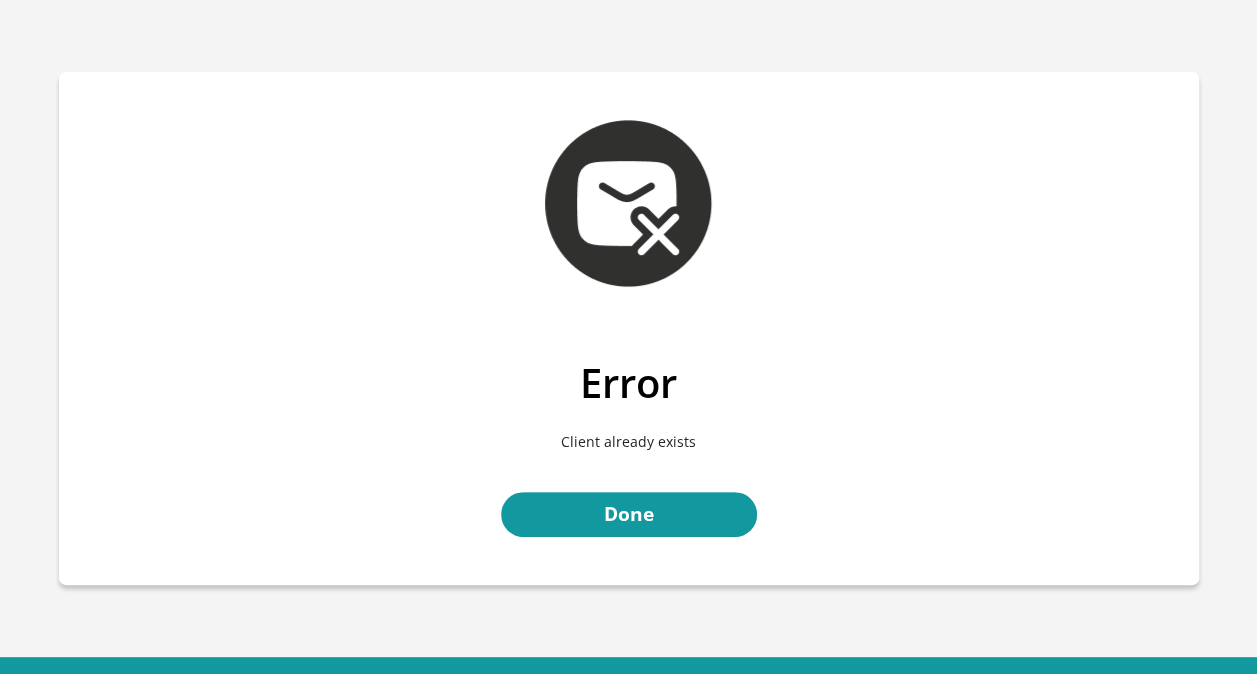 click at bounding box center [628, 203] 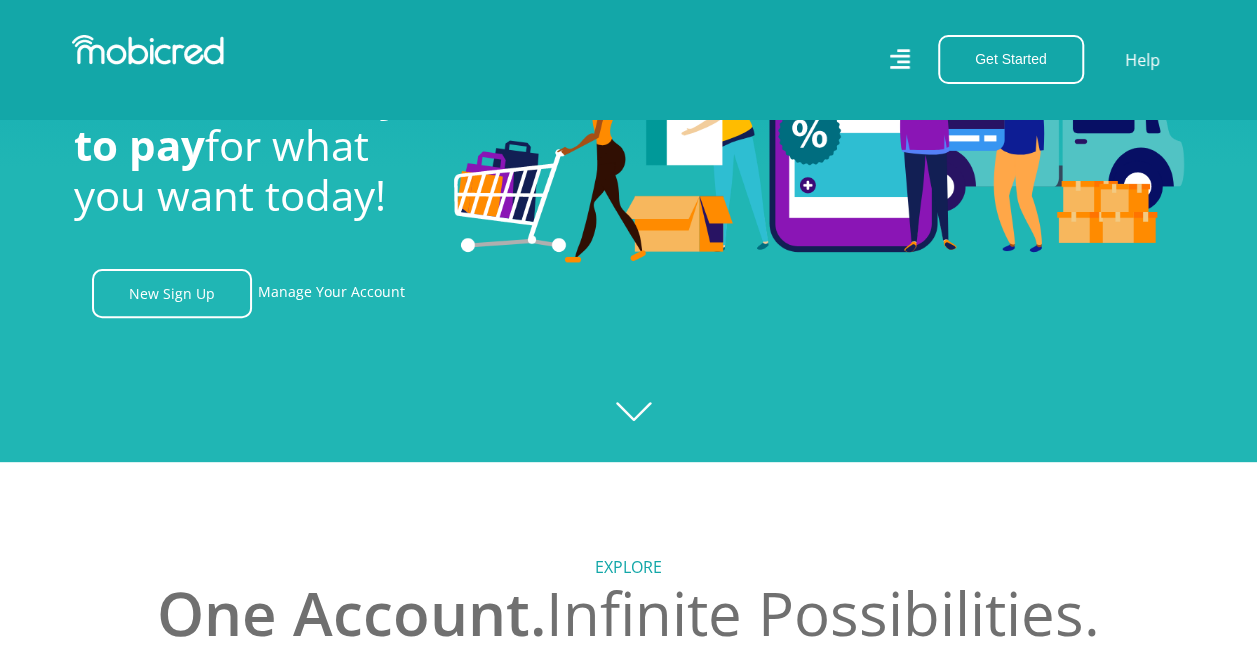 scroll, scrollTop: 198, scrollLeft: 0, axis: vertical 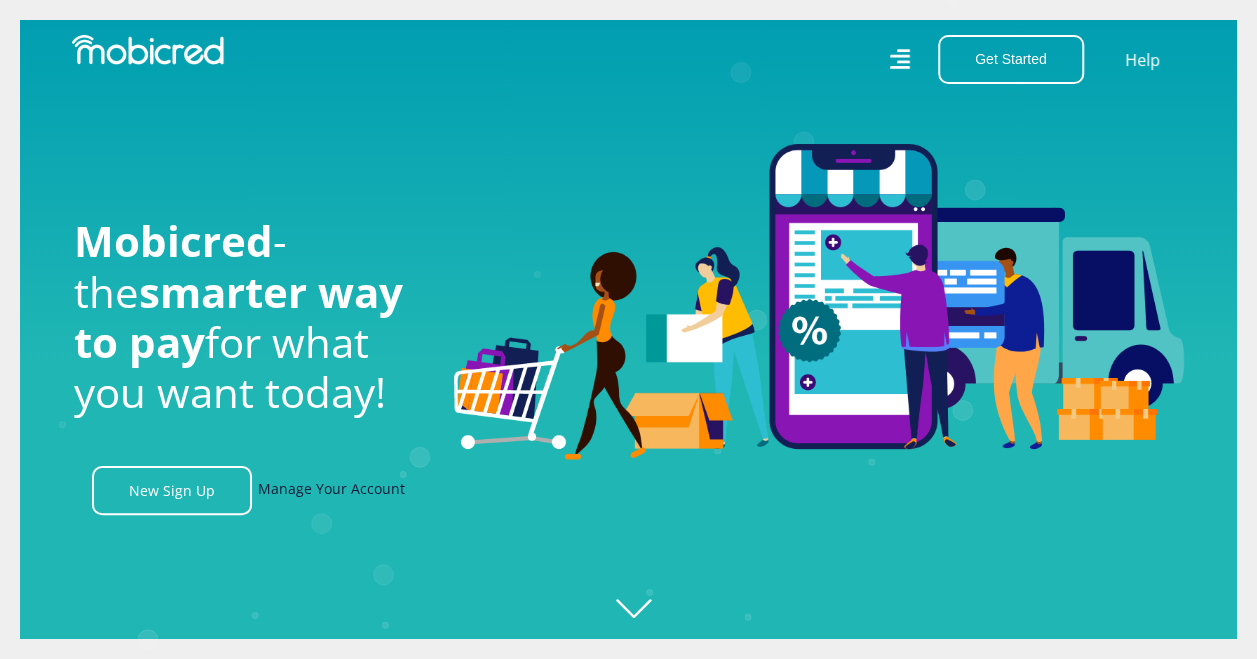 click on "Manage Your Account" at bounding box center (331, 490) 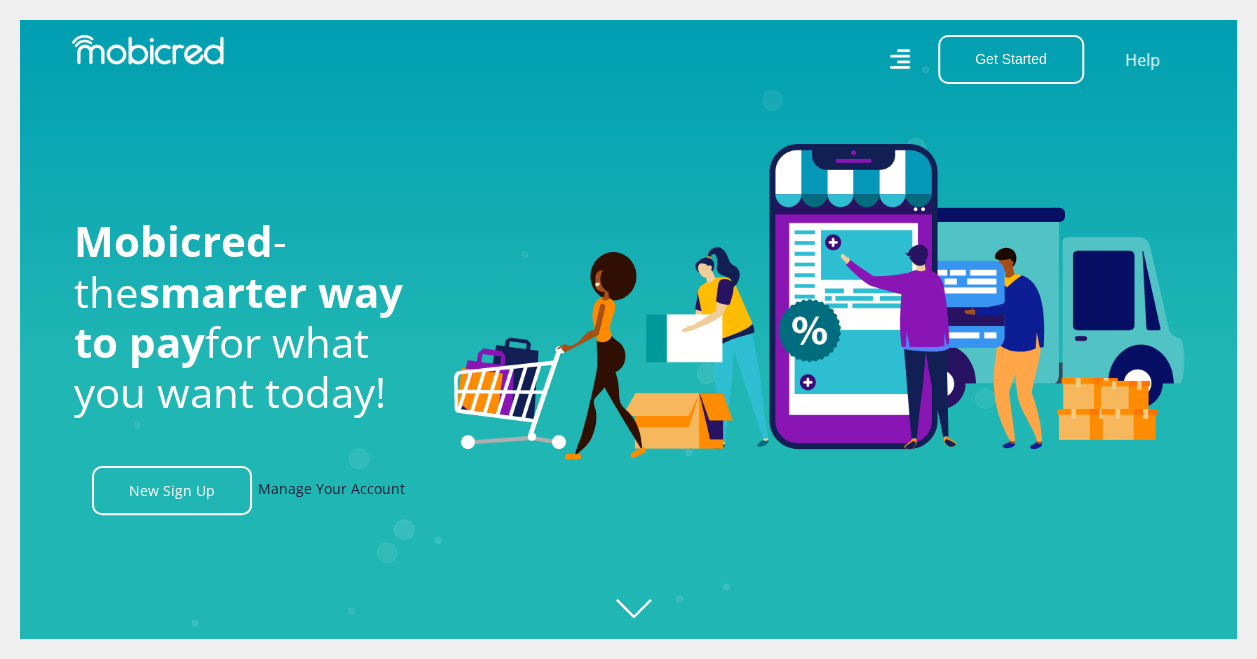 scroll, scrollTop: 0, scrollLeft: 3420, axis: horizontal 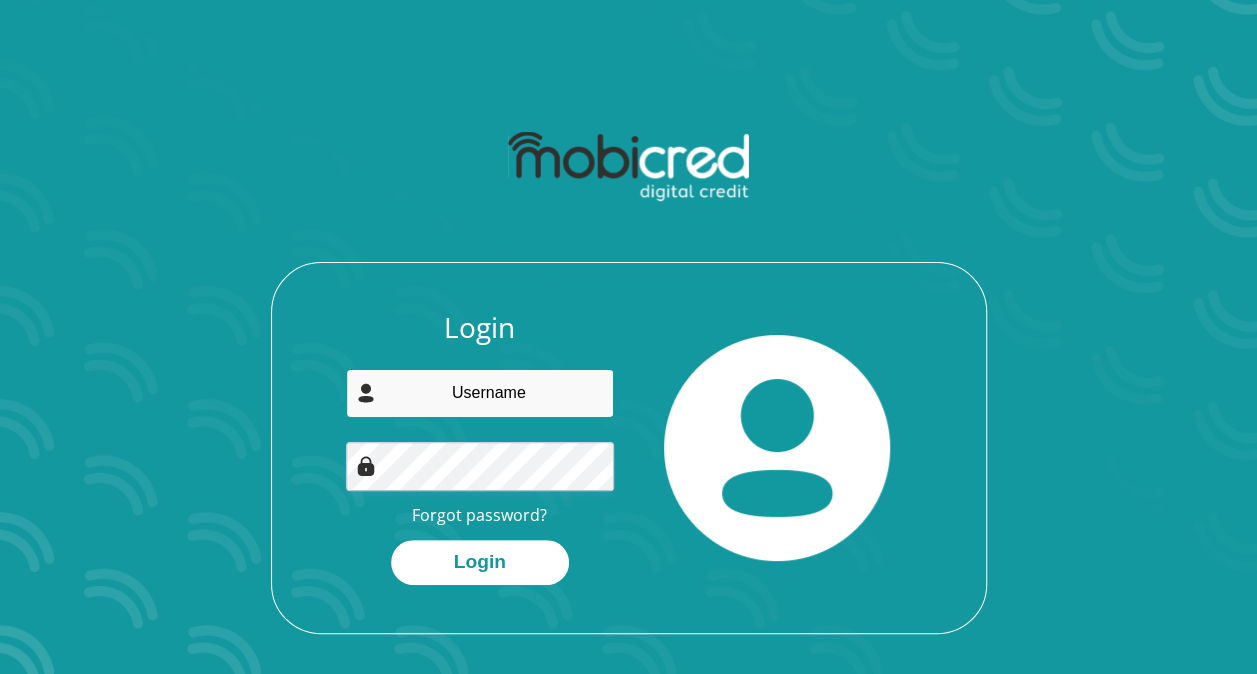 click at bounding box center [480, 393] 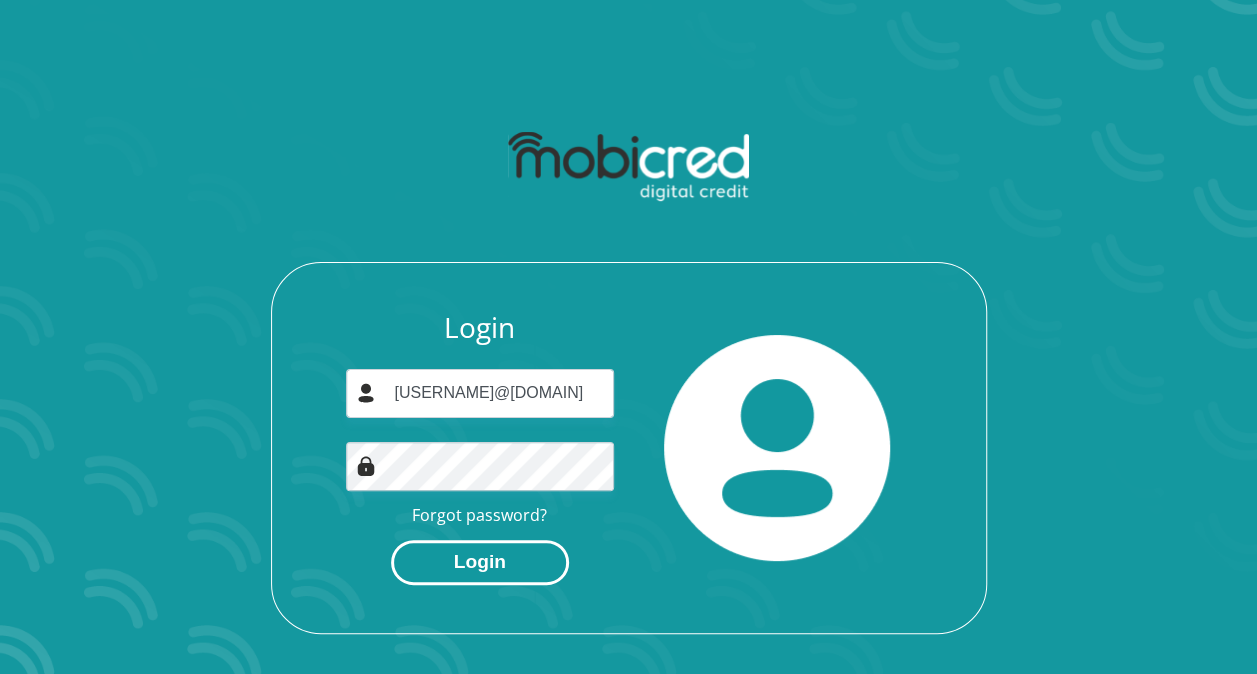 click on "Login" at bounding box center [480, 562] 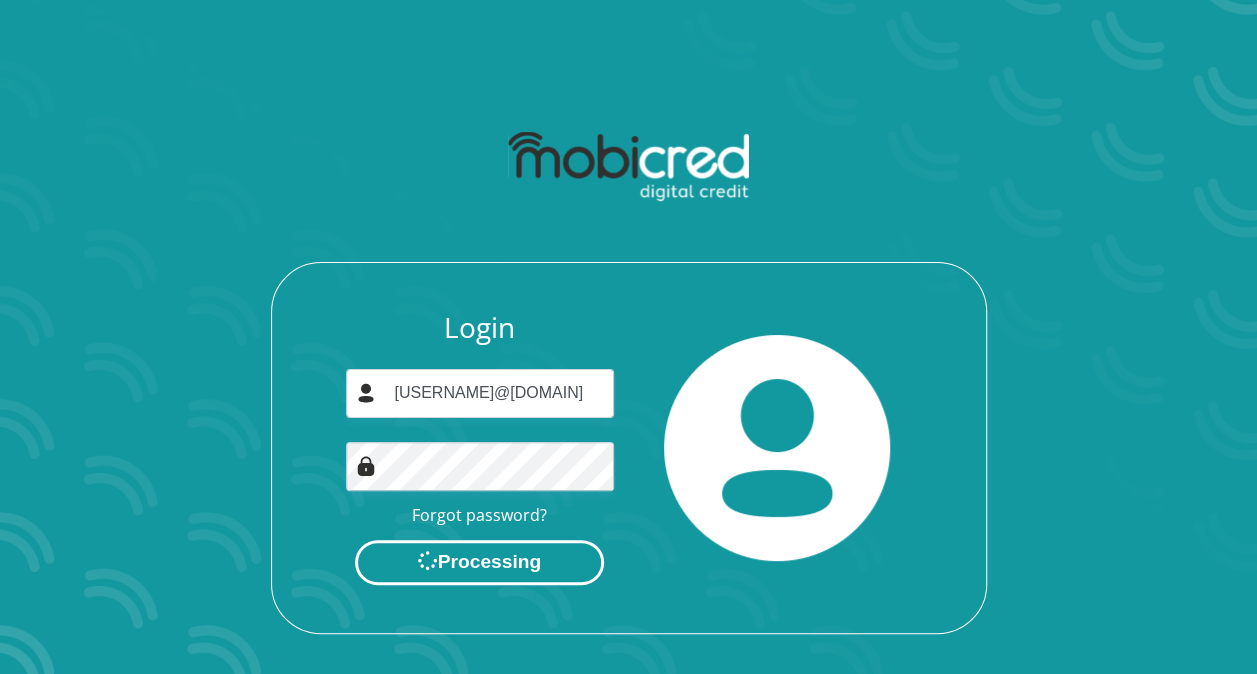 scroll, scrollTop: 0, scrollLeft: 0, axis: both 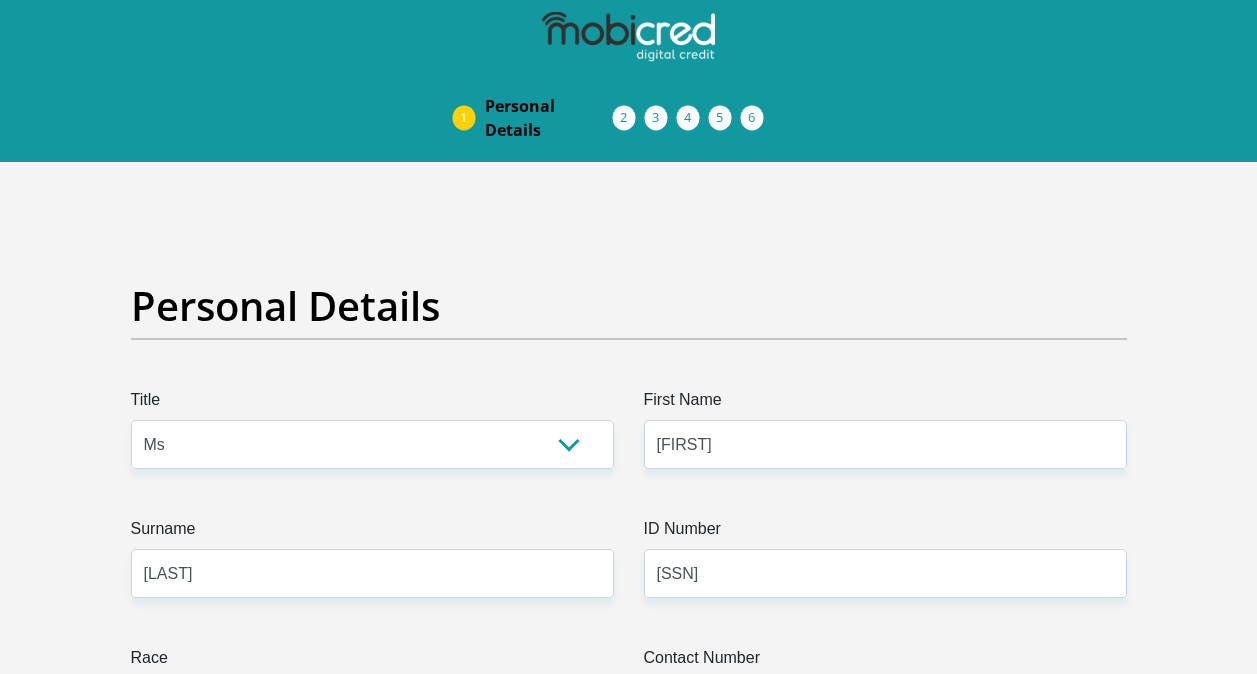 select on "Ms" 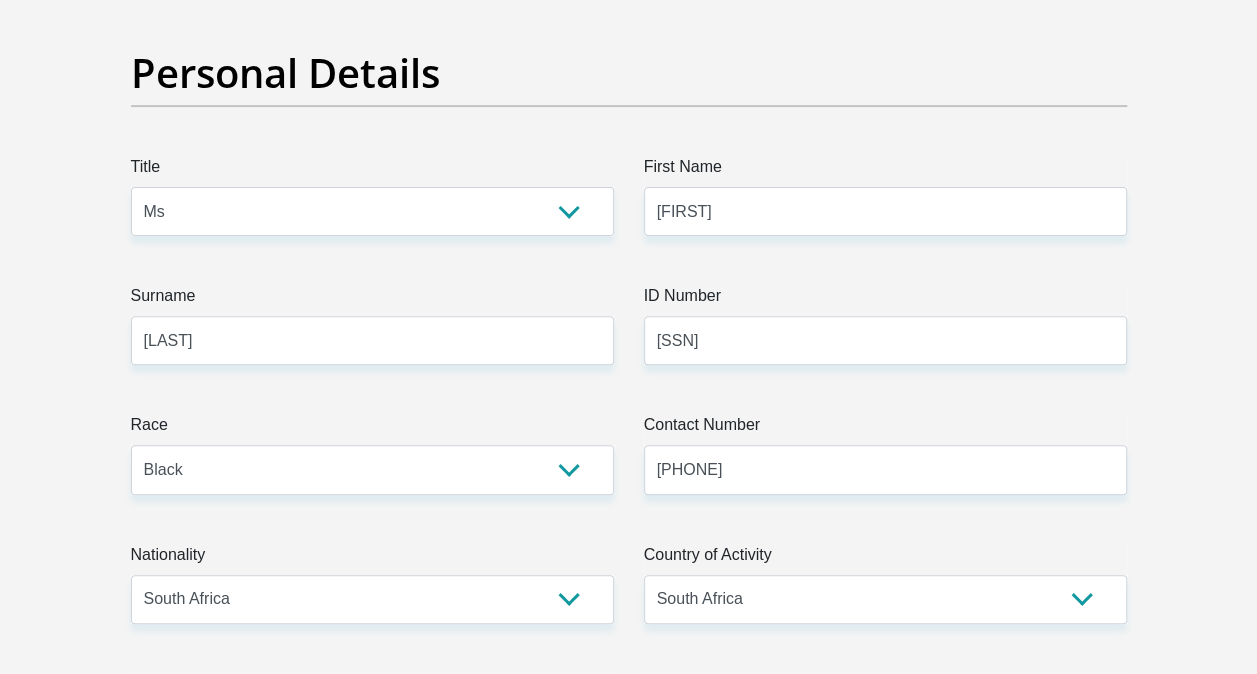scroll, scrollTop: 0, scrollLeft: 0, axis: both 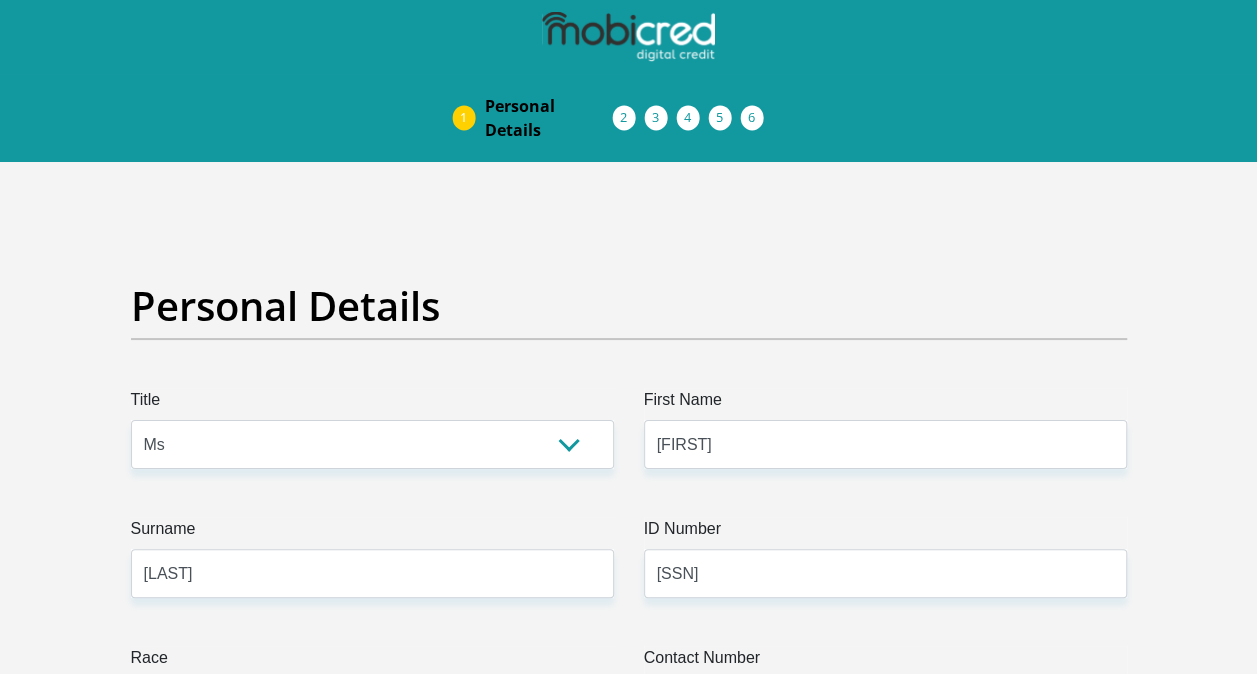 click on "Acceptance  of Services" at bounding box center [645, 118] 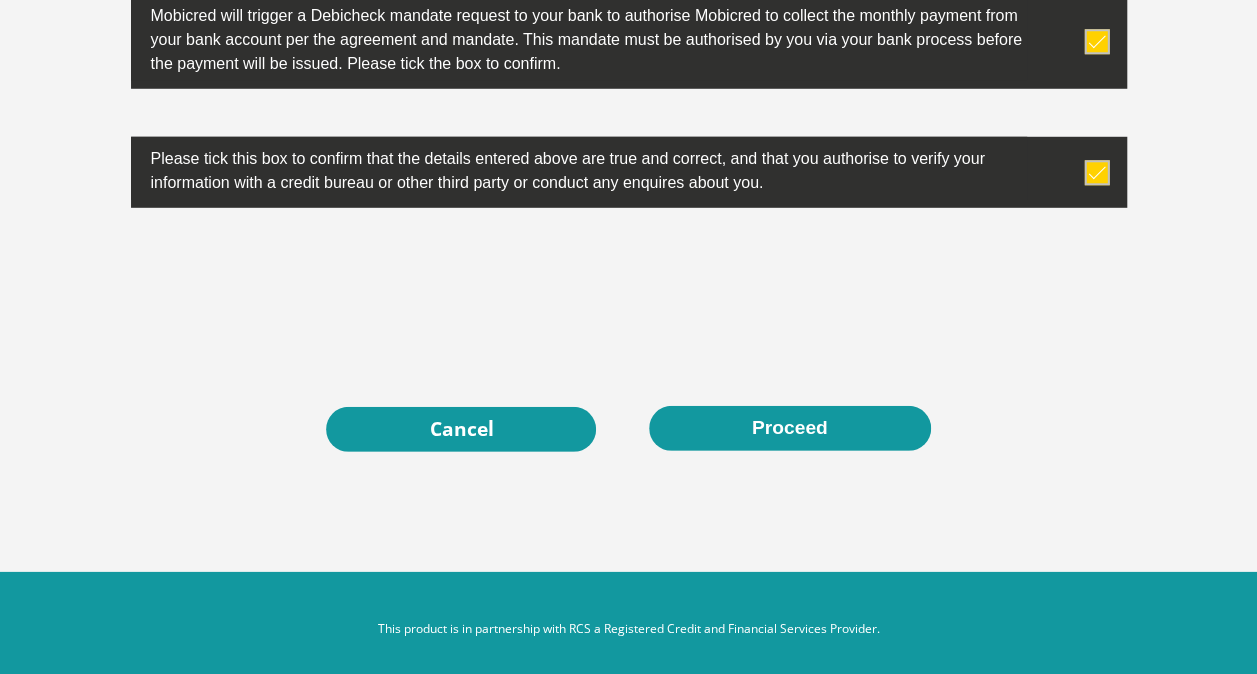 scroll, scrollTop: 6568, scrollLeft: 0, axis: vertical 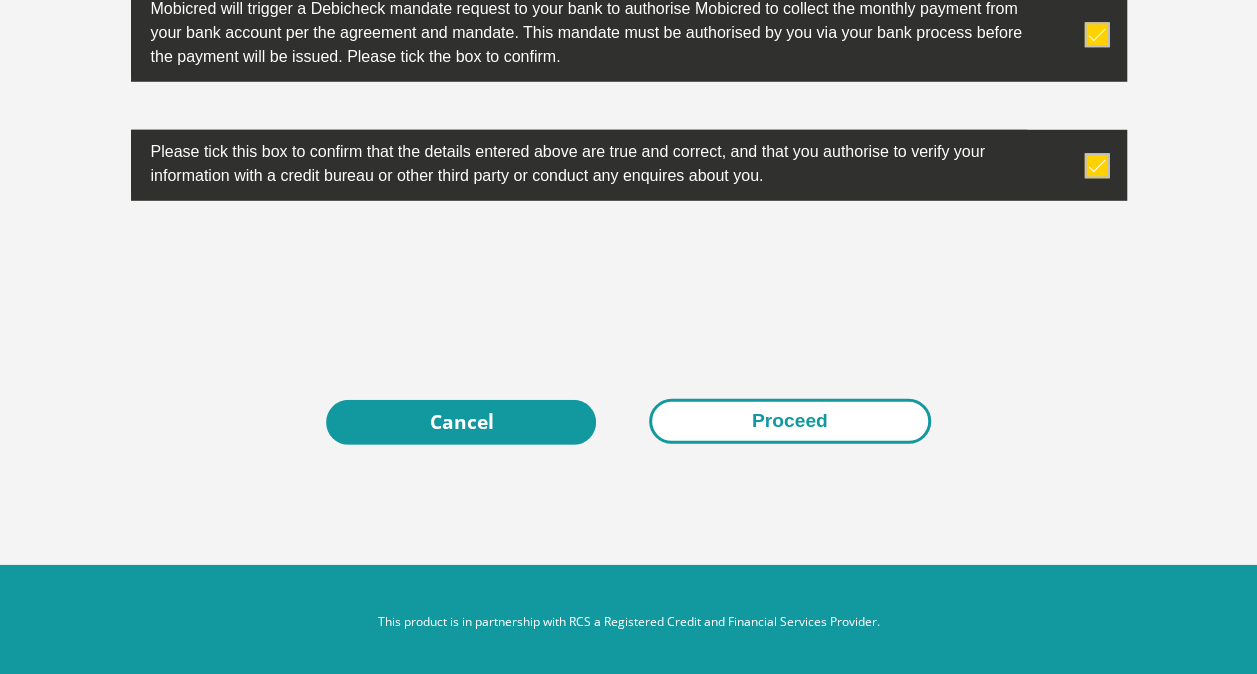 click on "Proceed" at bounding box center (790, 421) 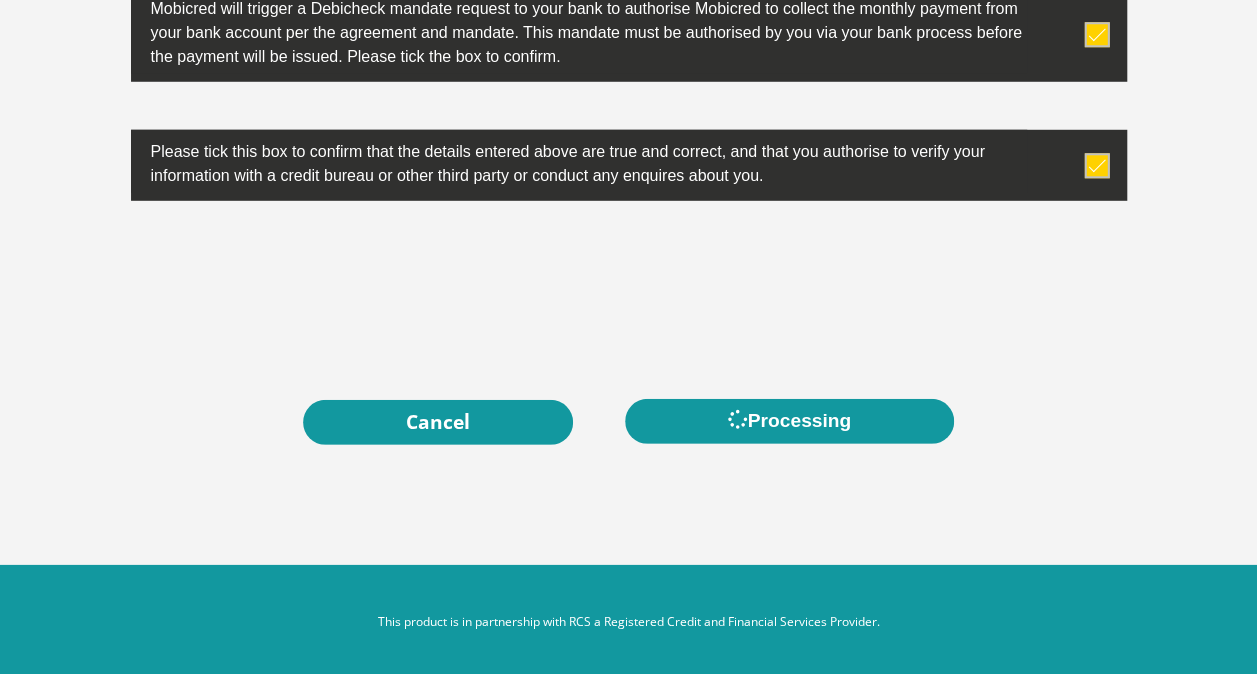 scroll, scrollTop: 0, scrollLeft: 0, axis: both 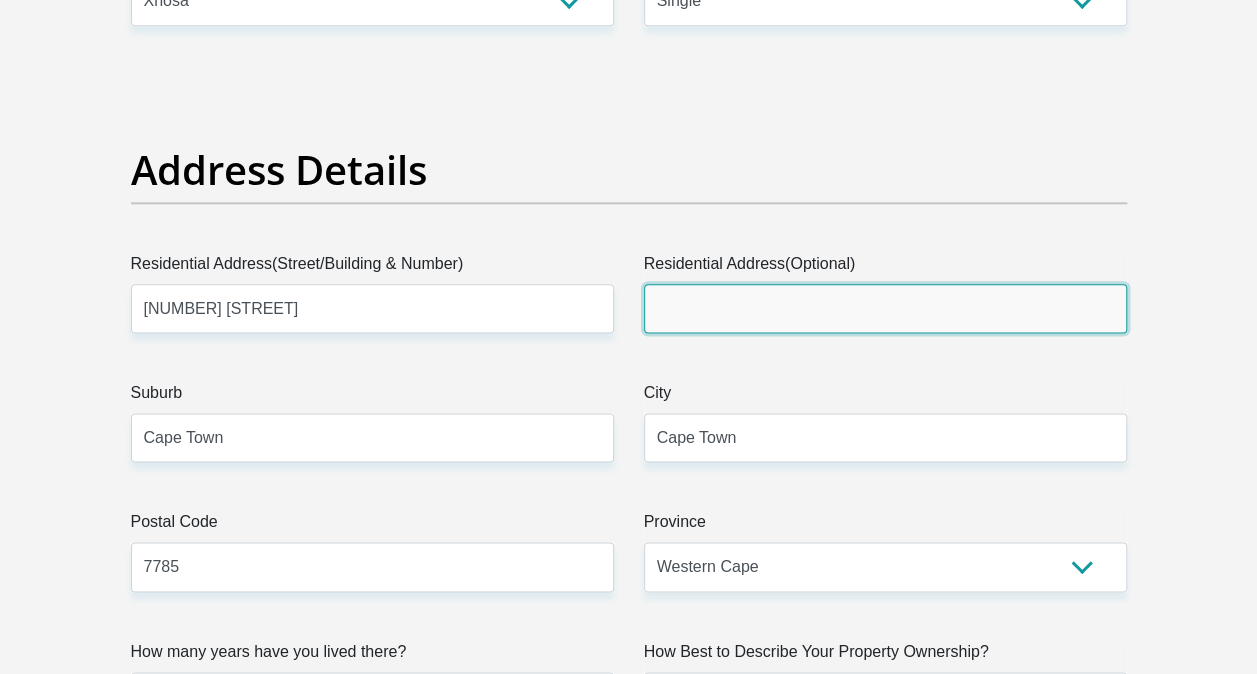 click on "Residential Address(Optional)" at bounding box center (885, 308) 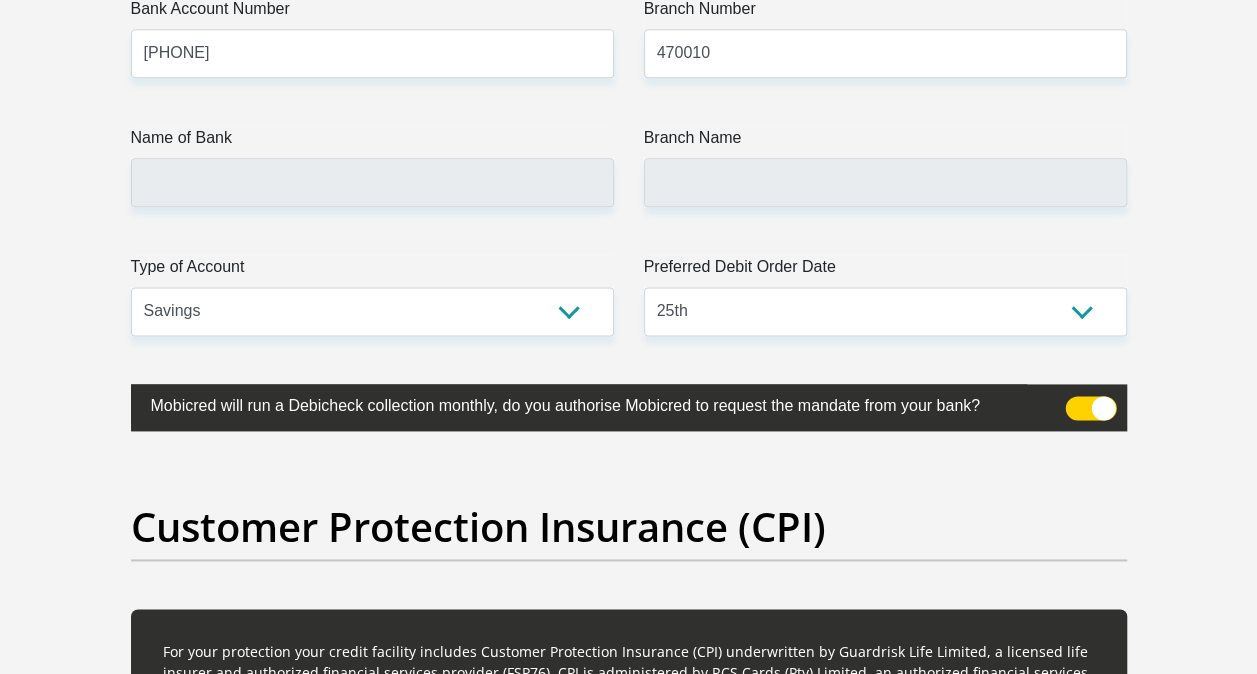 scroll, scrollTop: 4973, scrollLeft: 0, axis: vertical 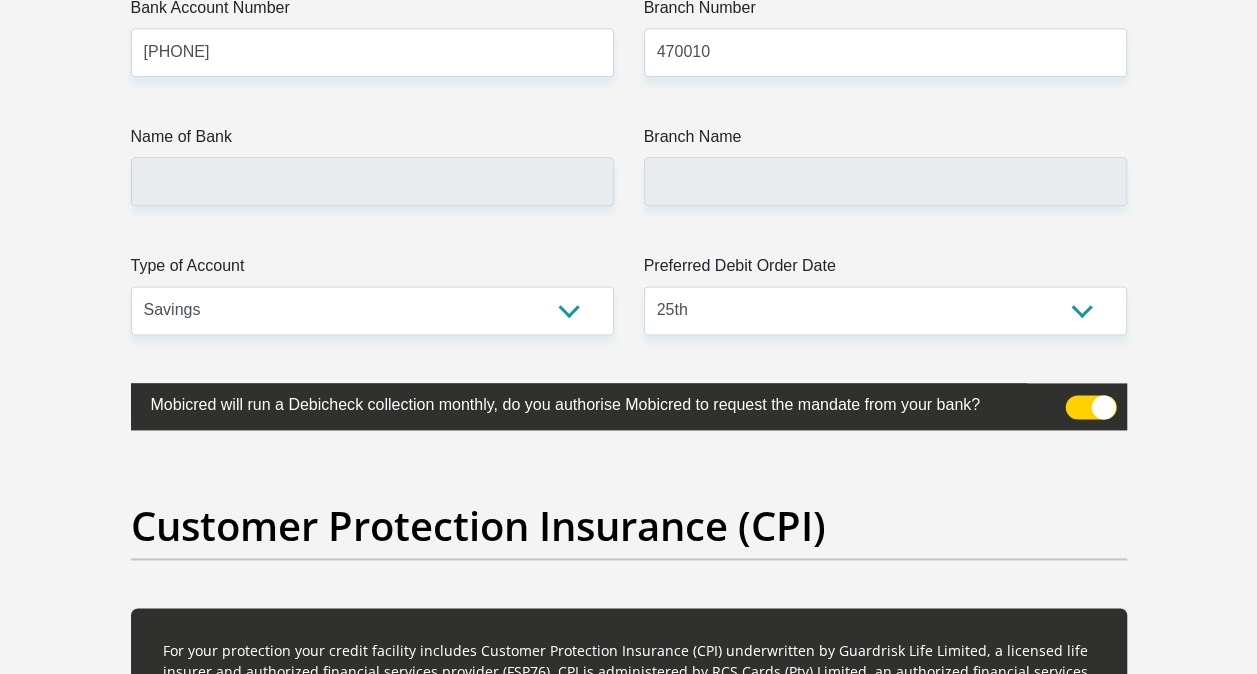 type on "Browns farms" 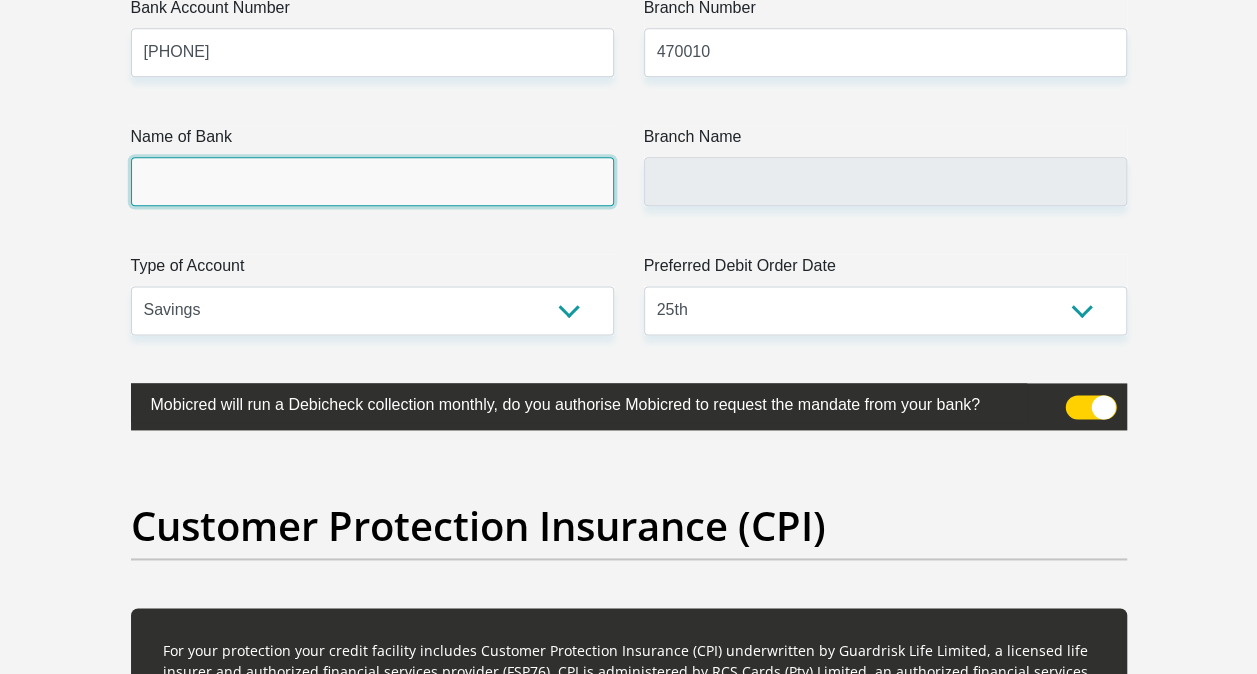click on "Name of Bank" at bounding box center [372, 181] 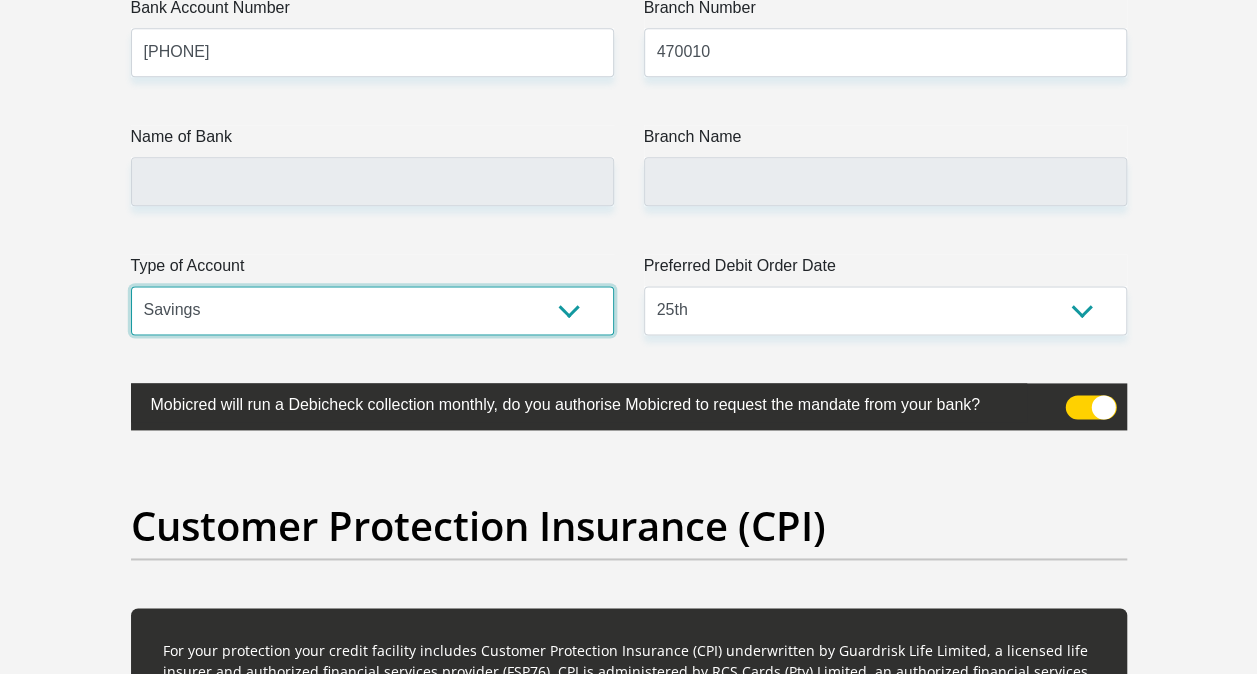 click on "Cheque
Savings" at bounding box center [372, 310] 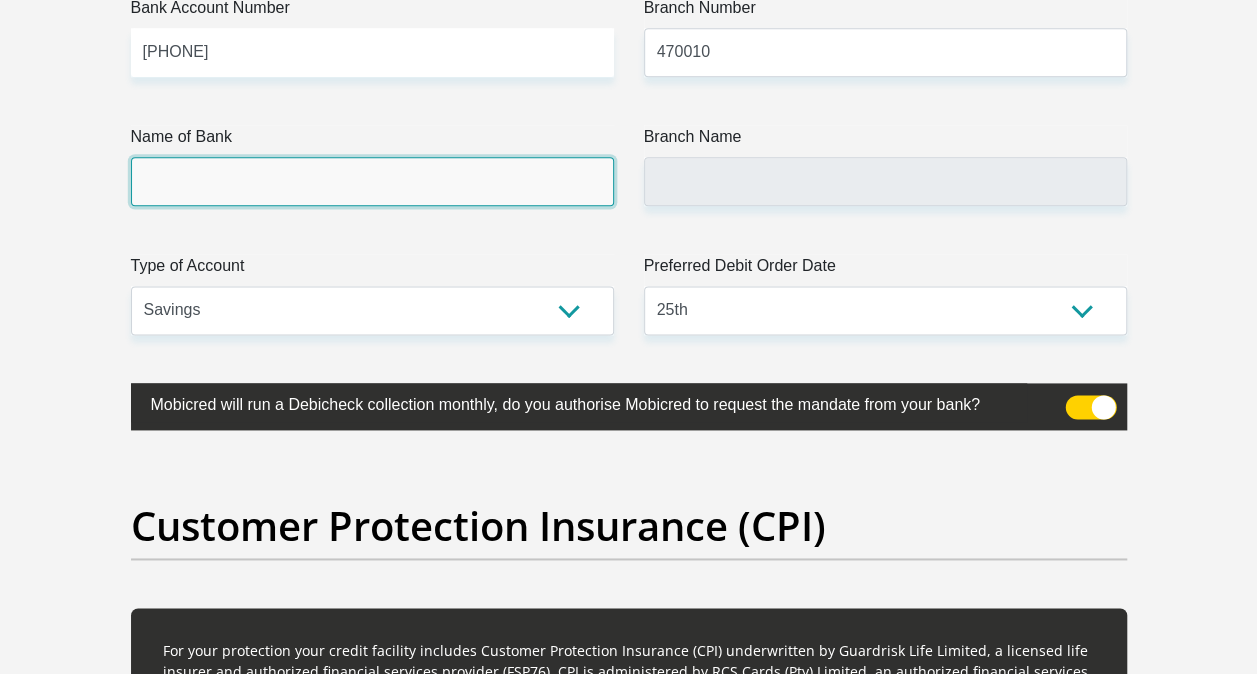 click on "Name of Bank" at bounding box center (372, 181) 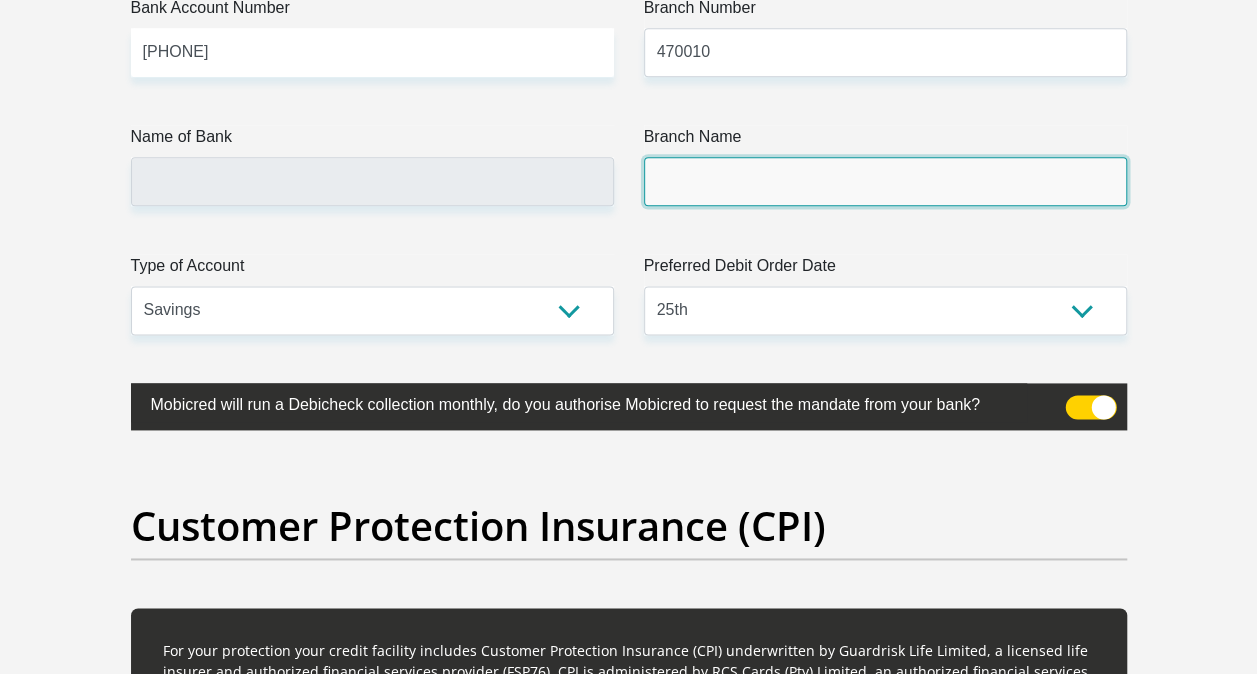 click on "Branch Name" at bounding box center [885, 181] 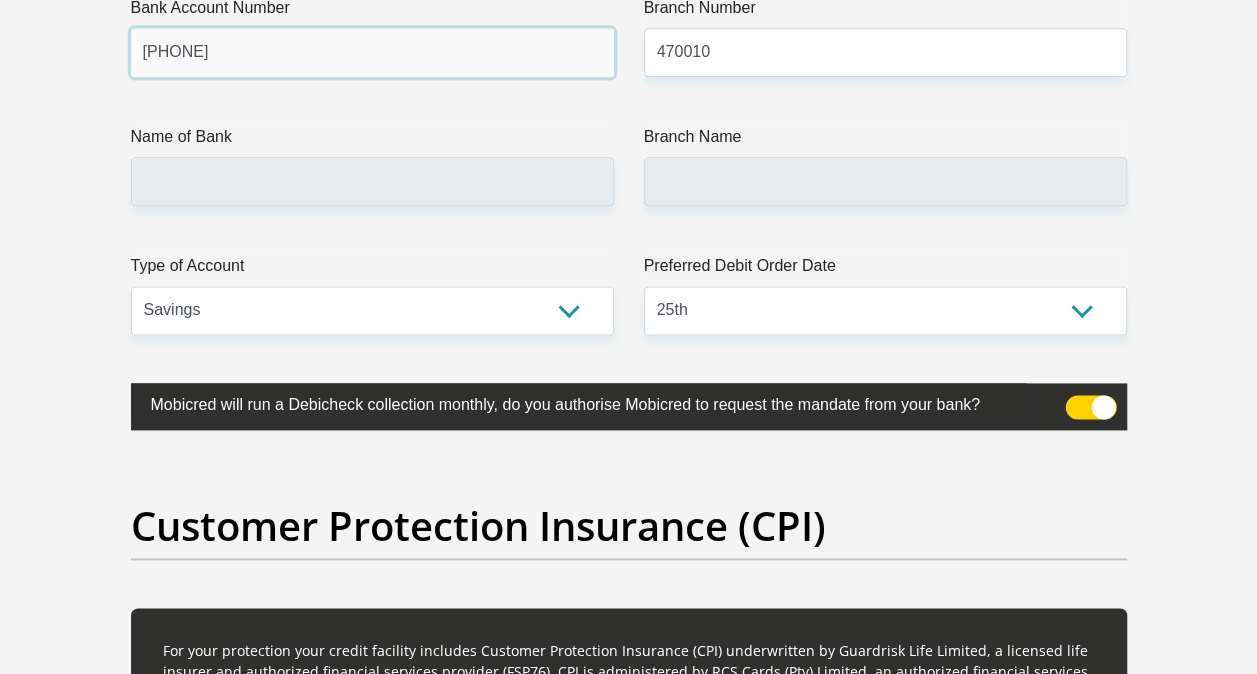 click on "1565597603" at bounding box center (372, 52) 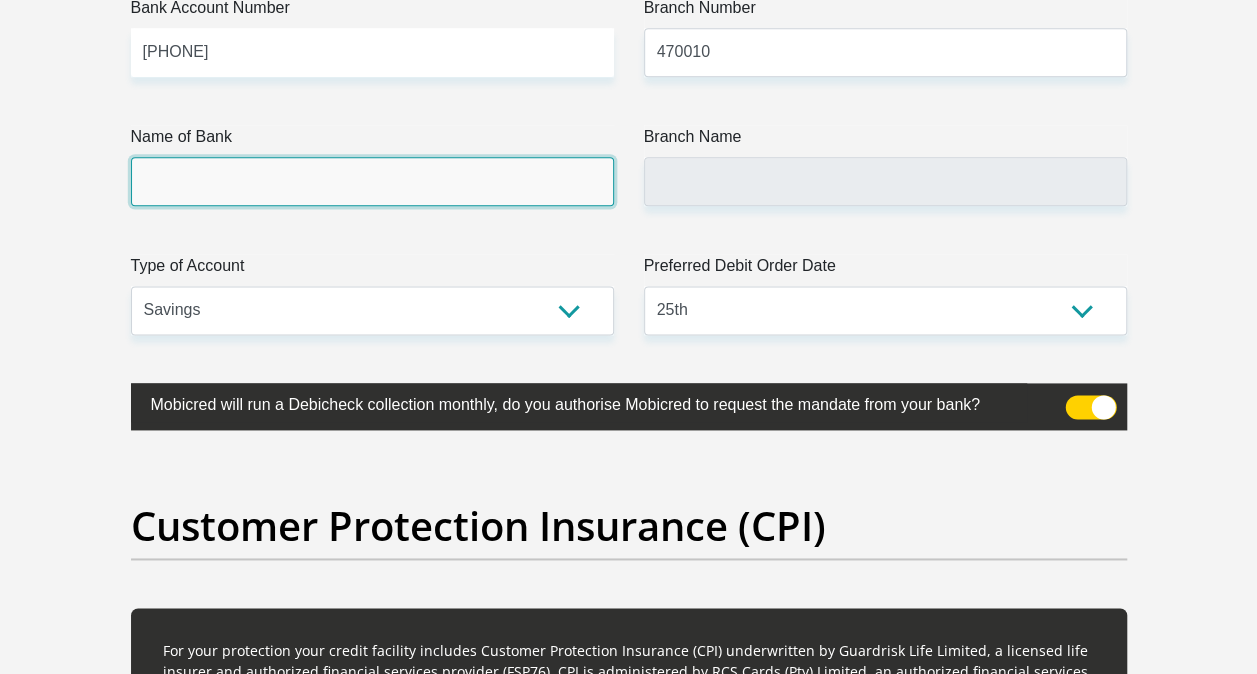 type on "CAPITEC BANK LIMITED" 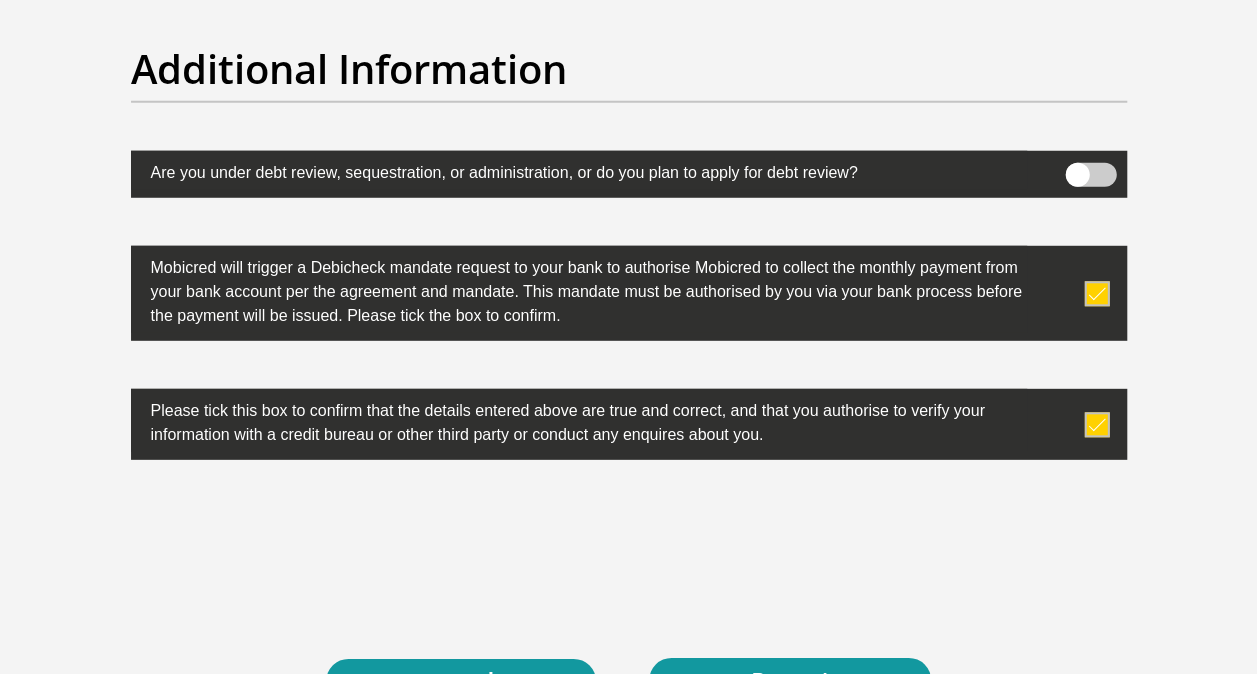 scroll, scrollTop: 6706, scrollLeft: 0, axis: vertical 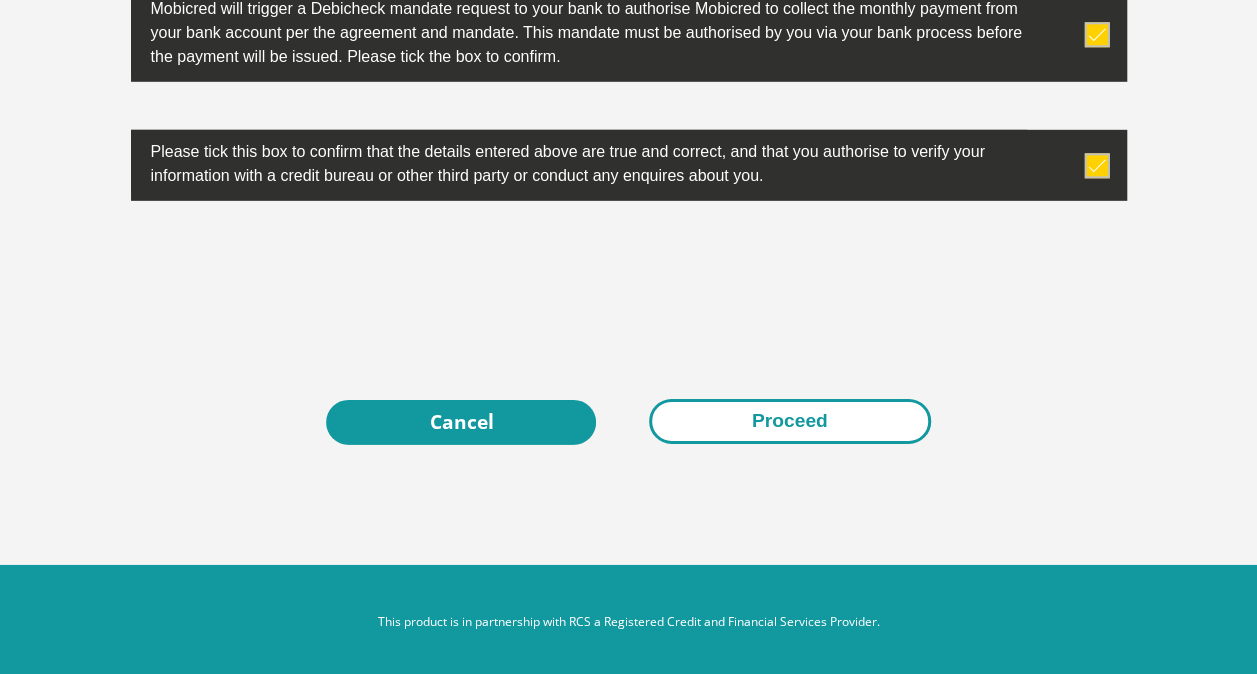 click on "Proceed" at bounding box center [790, 421] 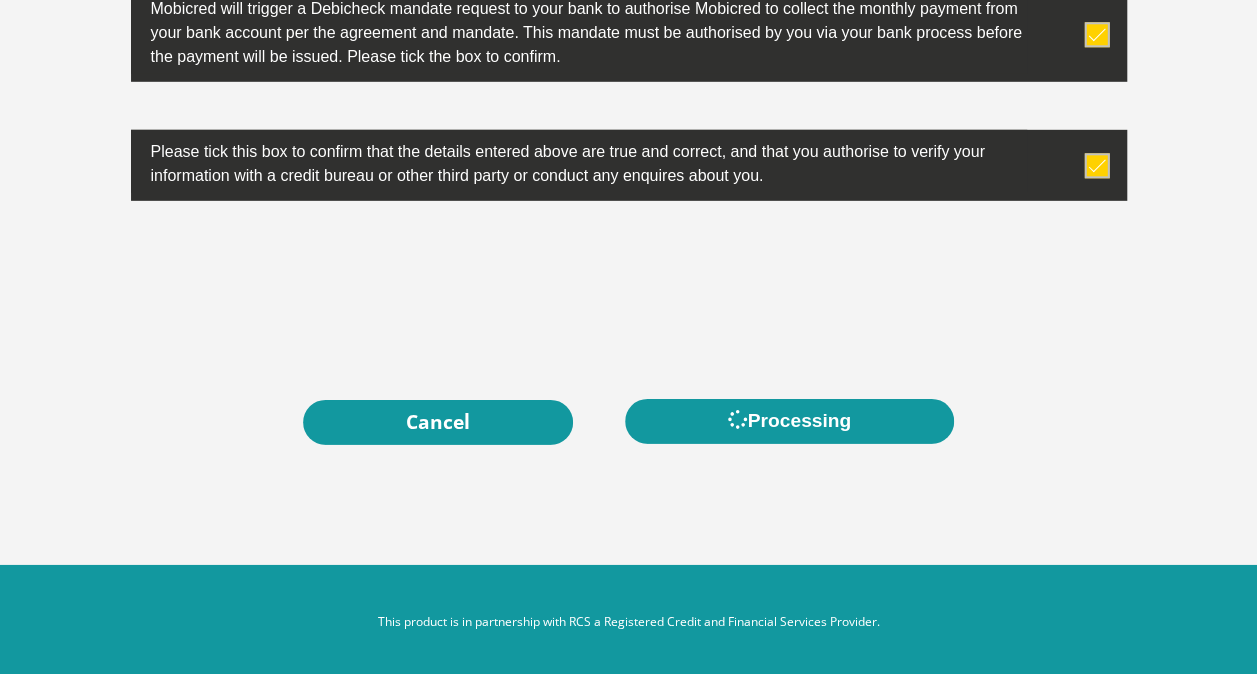 scroll, scrollTop: 0, scrollLeft: 0, axis: both 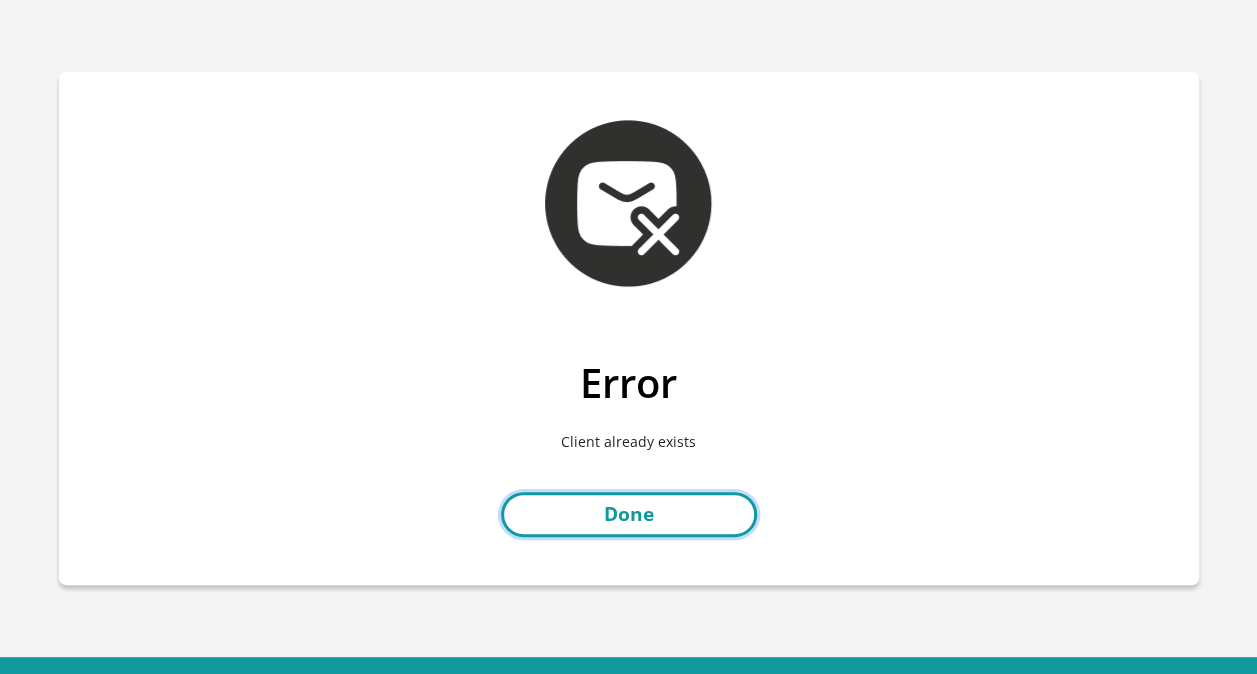 click on "Done" at bounding box center [629, 514] 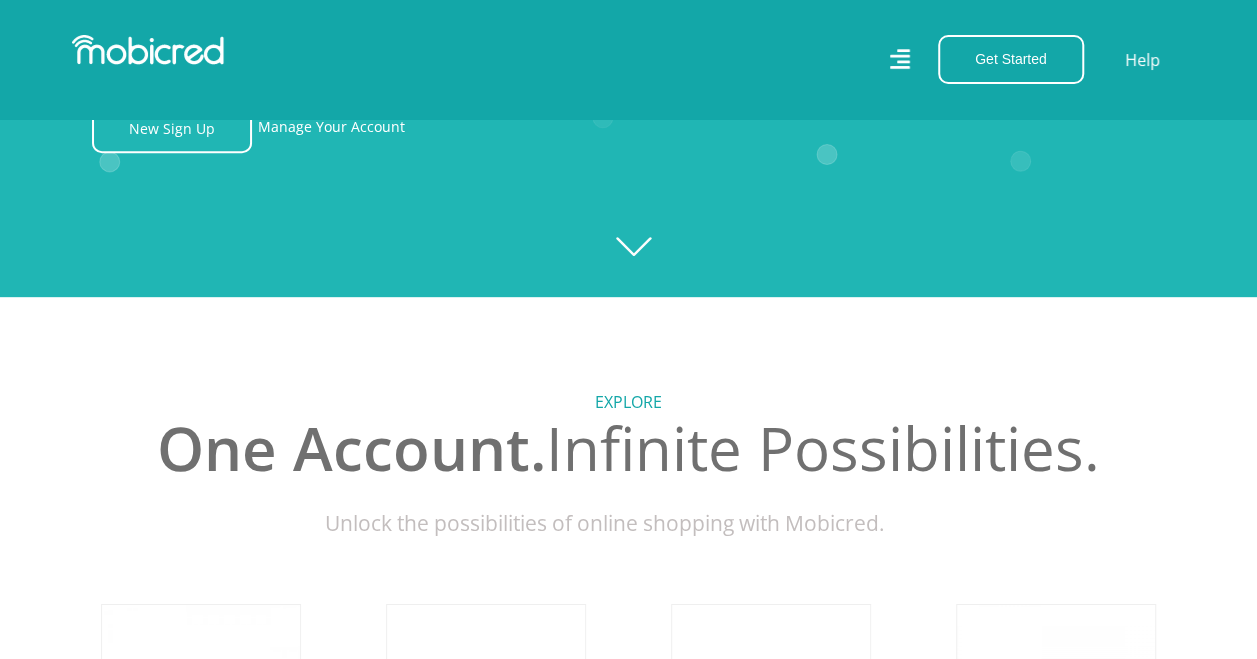 scroll, scrollTop: 417, scrollLeft: 0, axis: vertical 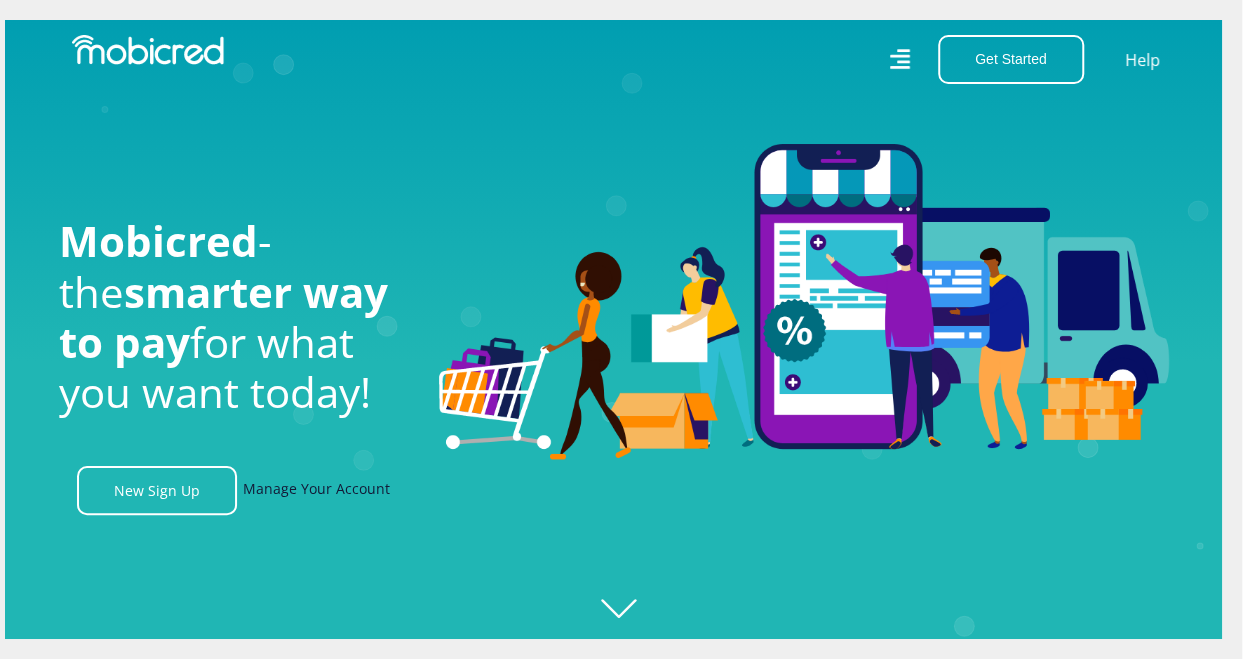 click on "Manage Your Account" at bounding box center (316, 490) 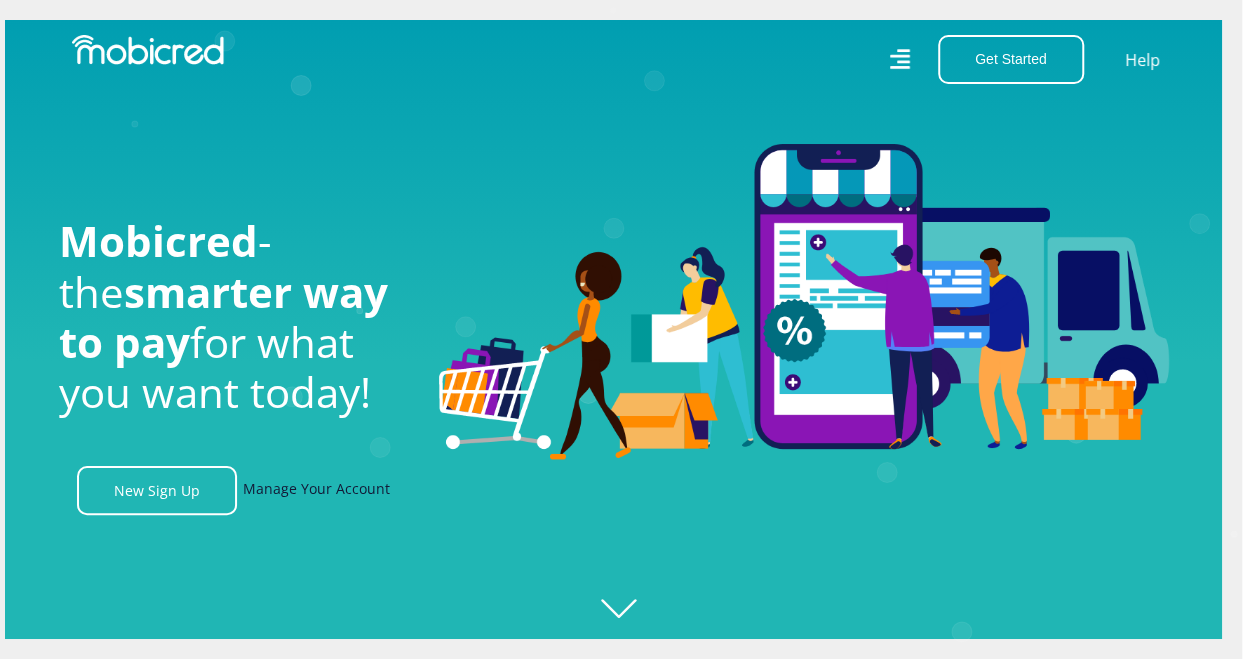 scroll, scrollTop: 0, scrollLeft: 3704, axis: horizontal 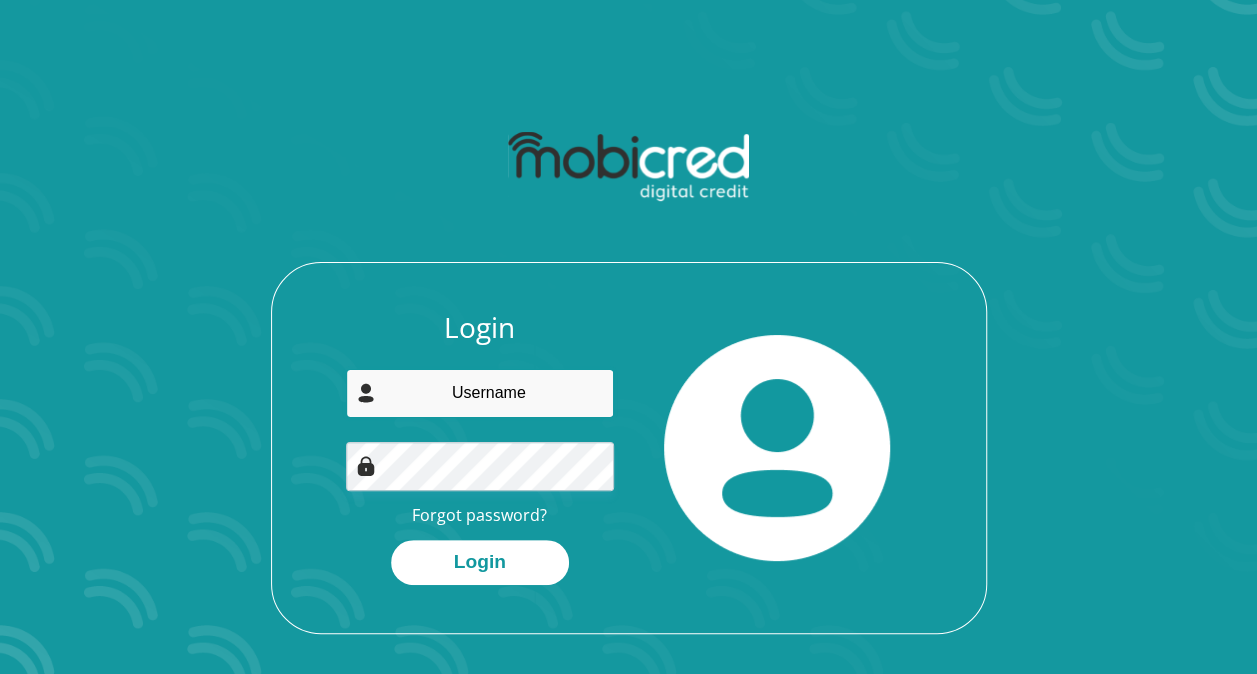 click at bounding box center (480, 393) 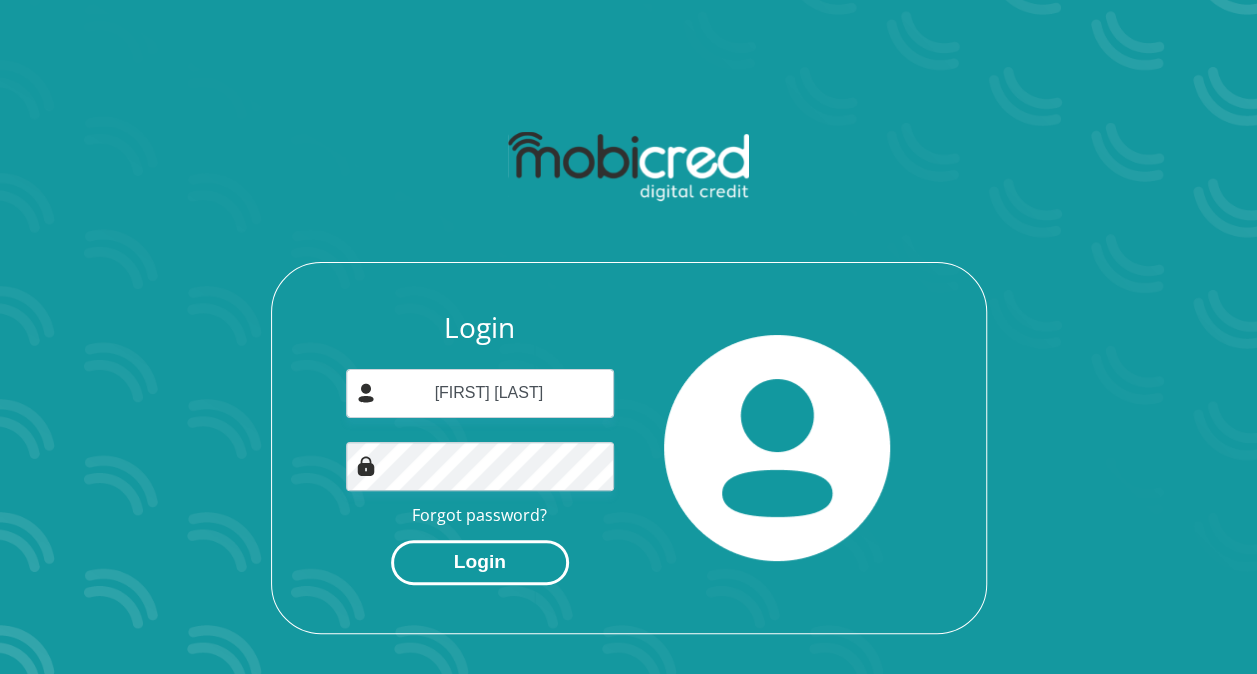 click on "Login" at bounding box center [480, 562] 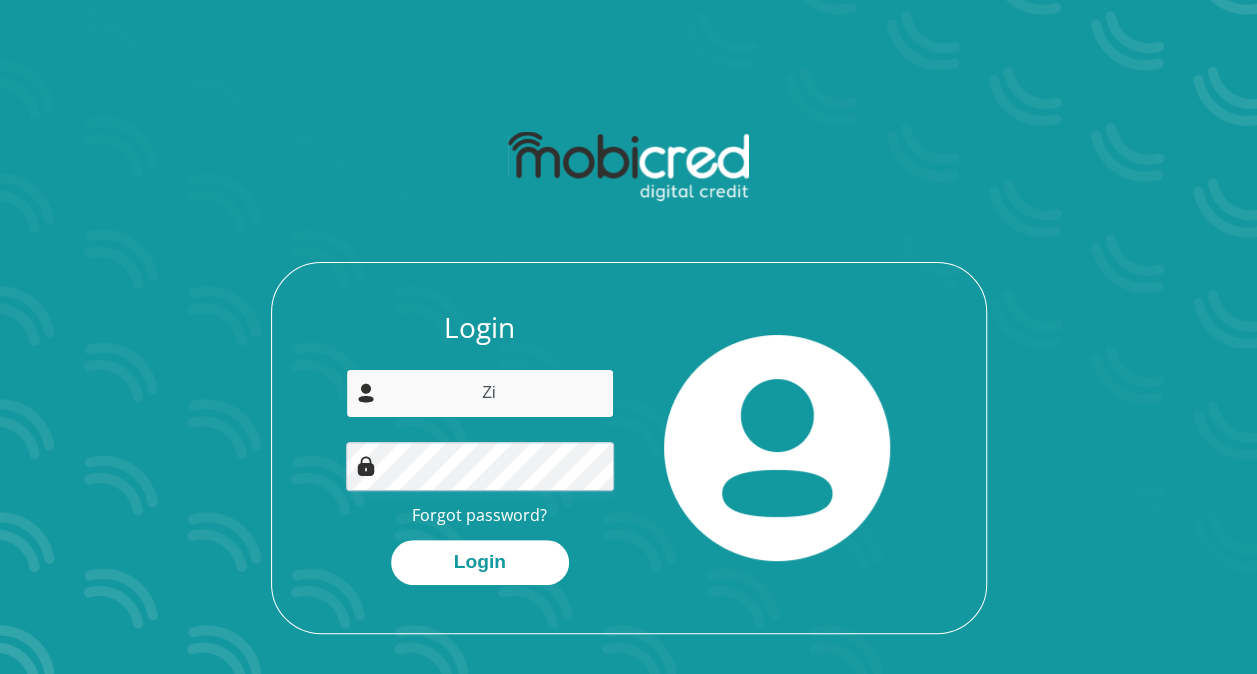 type on "Z" 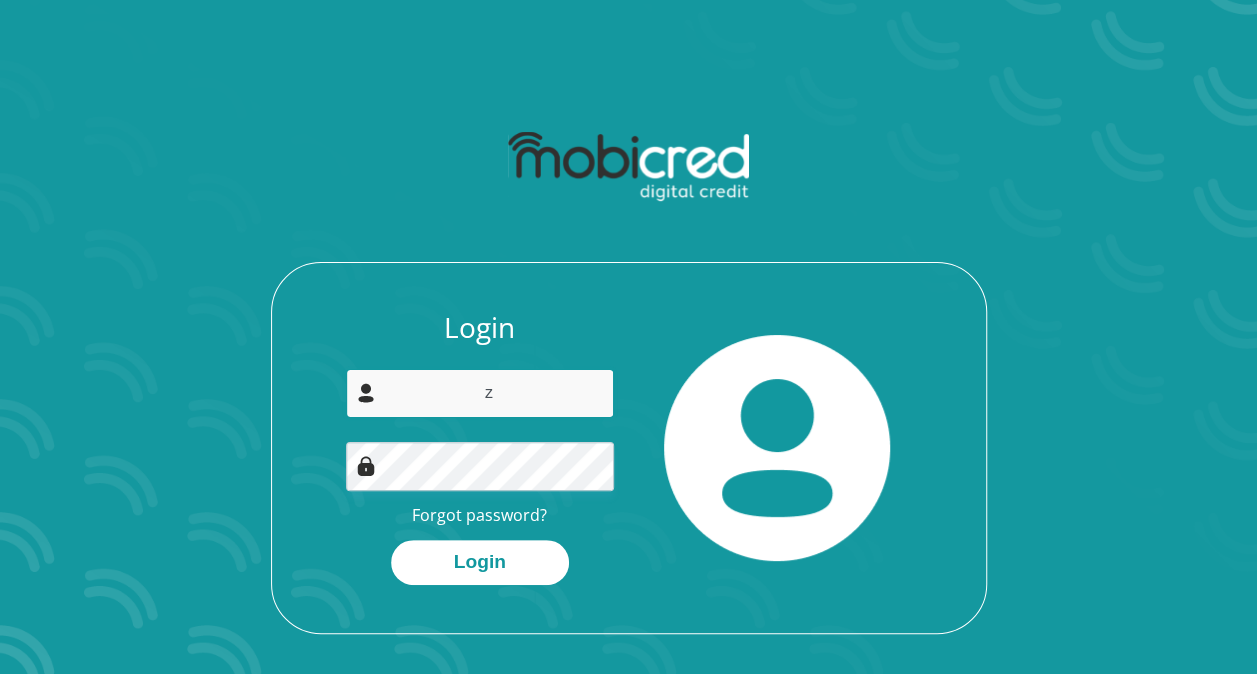 type on "[EMAIL]" 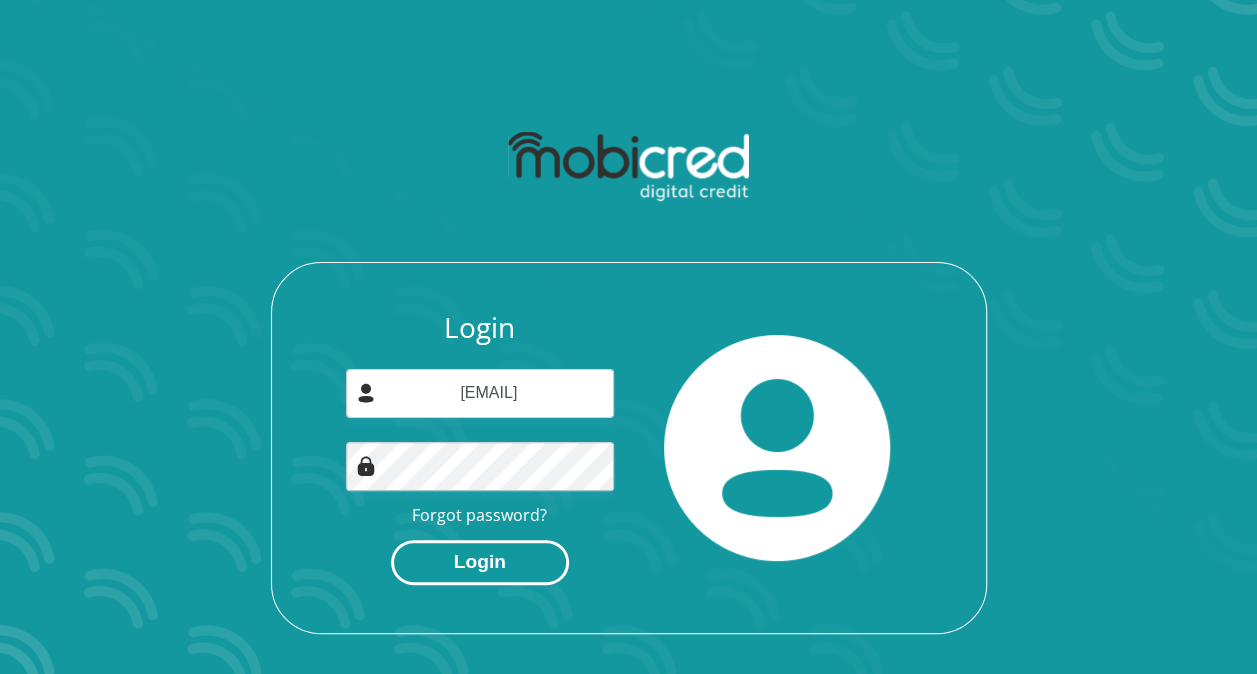 click on "Login" at bounding box center [480, 562] 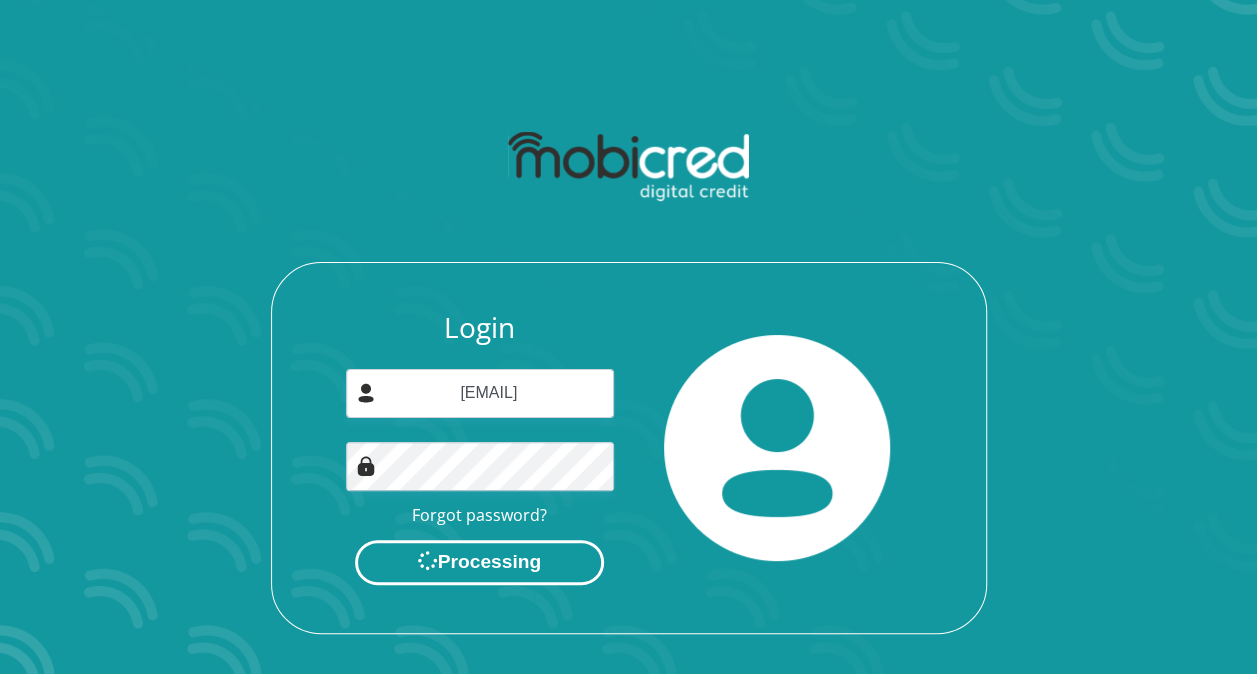 scroll, scrollTop: 0, scrollLeft: 0, axis: both 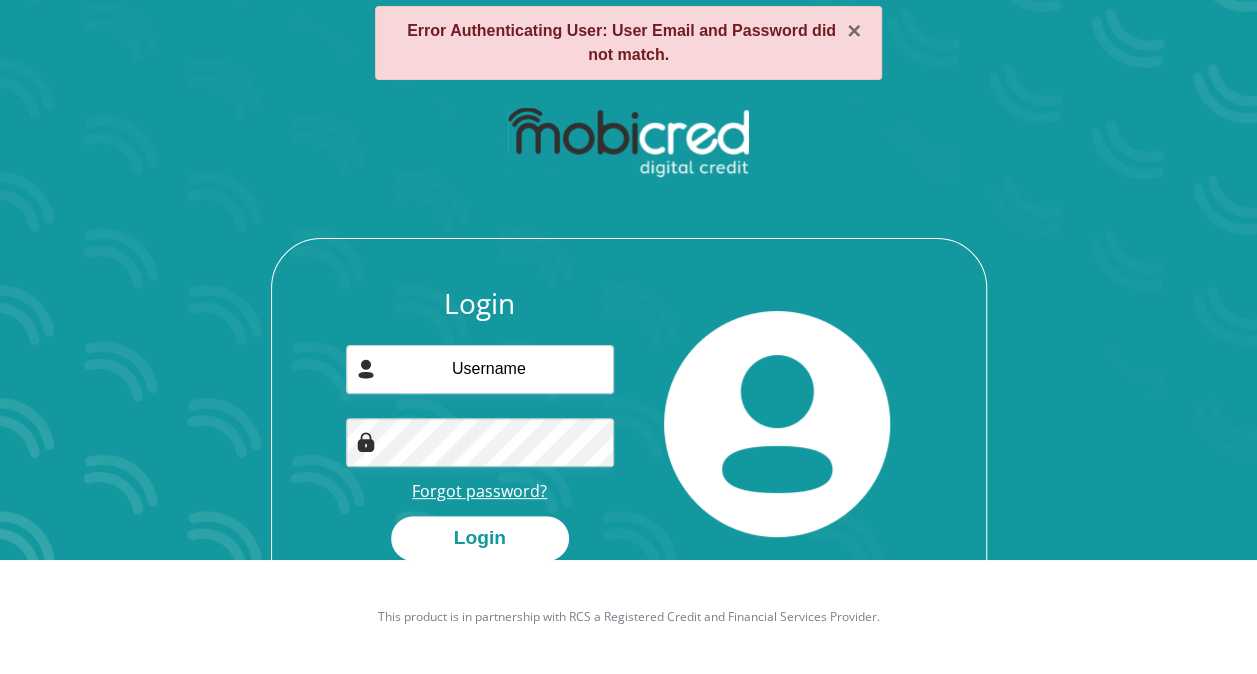click on "Forgot password?" at bounding box center [479, 491] 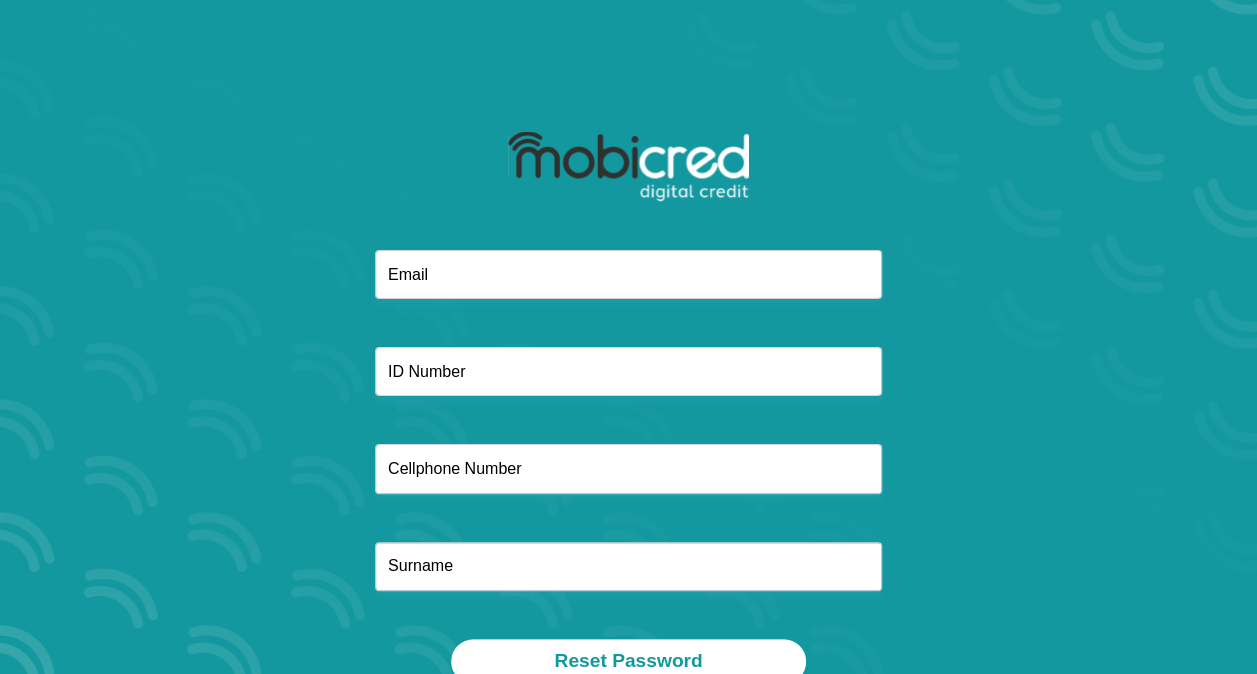scroll, scrollTop: 114, scrollLeft: 0, axis: vertical 